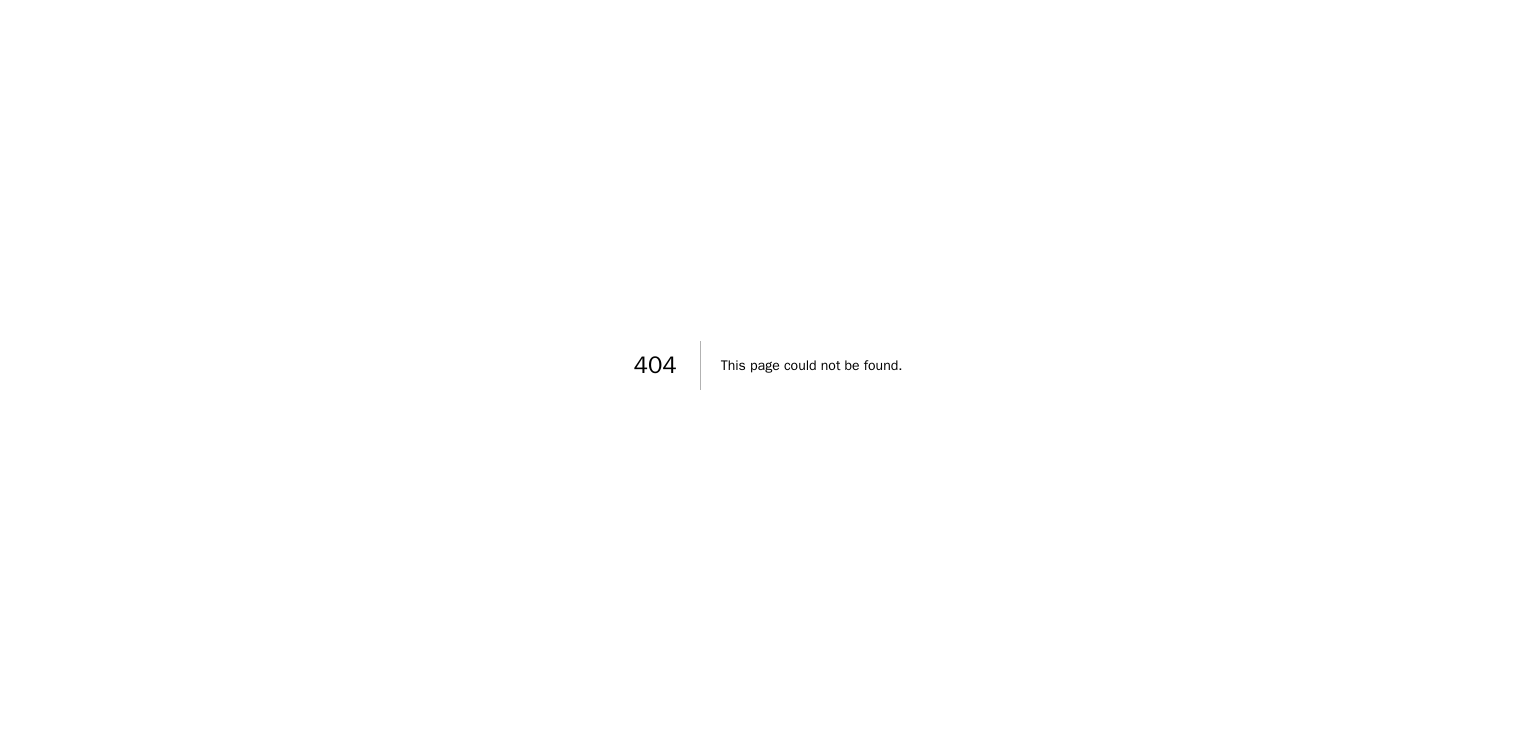 scroll, scrollTop: 0, scrollLeft: 0, axis: both 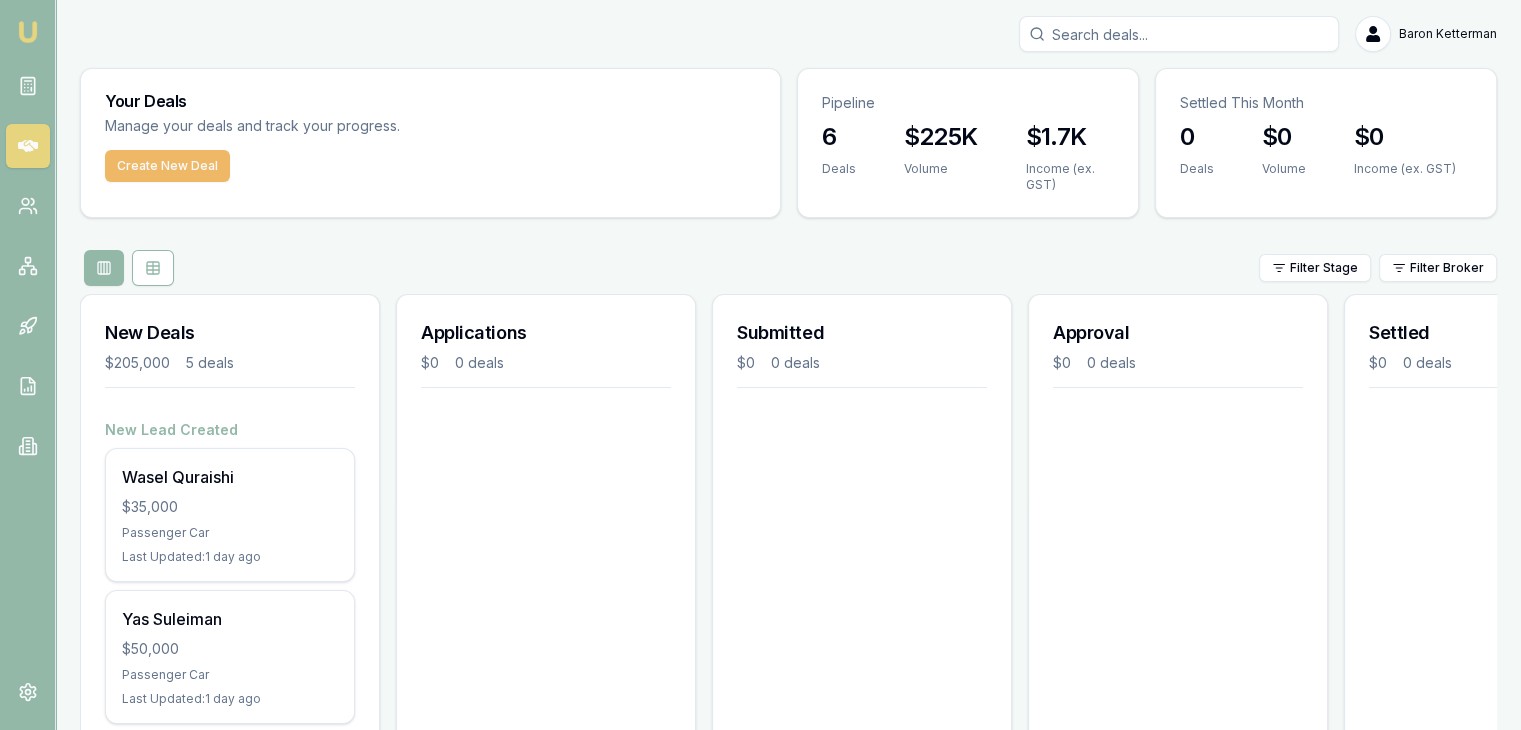 click on "Create New Deal" at bounding box center (167, 166) 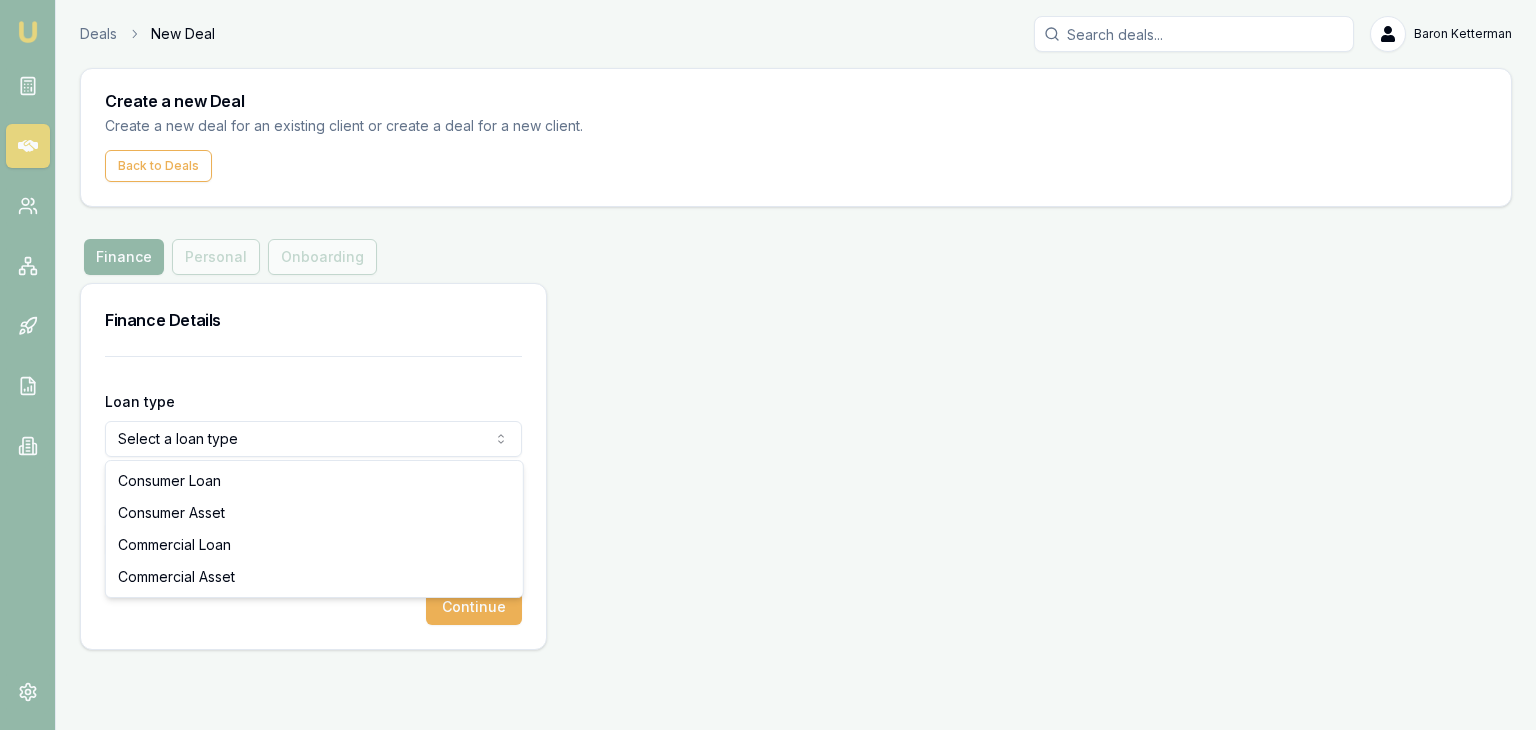 click on "Emu Broker Deals New Deal Baron Ketterman Toggle Menu Create a new Deal Create a new deal for an existing client or create a deal for a new client. Back to Deals Finance   Finance Personal Onboarding Finance Details Loan type  Select a loan type Consumer Loan Consumer Asset Commercial Loan Commercial Asset Loan amount Continue Consumer Loan Consumer Asset Commercial Loan Commercial Asset" at bounding box center [768, 365] 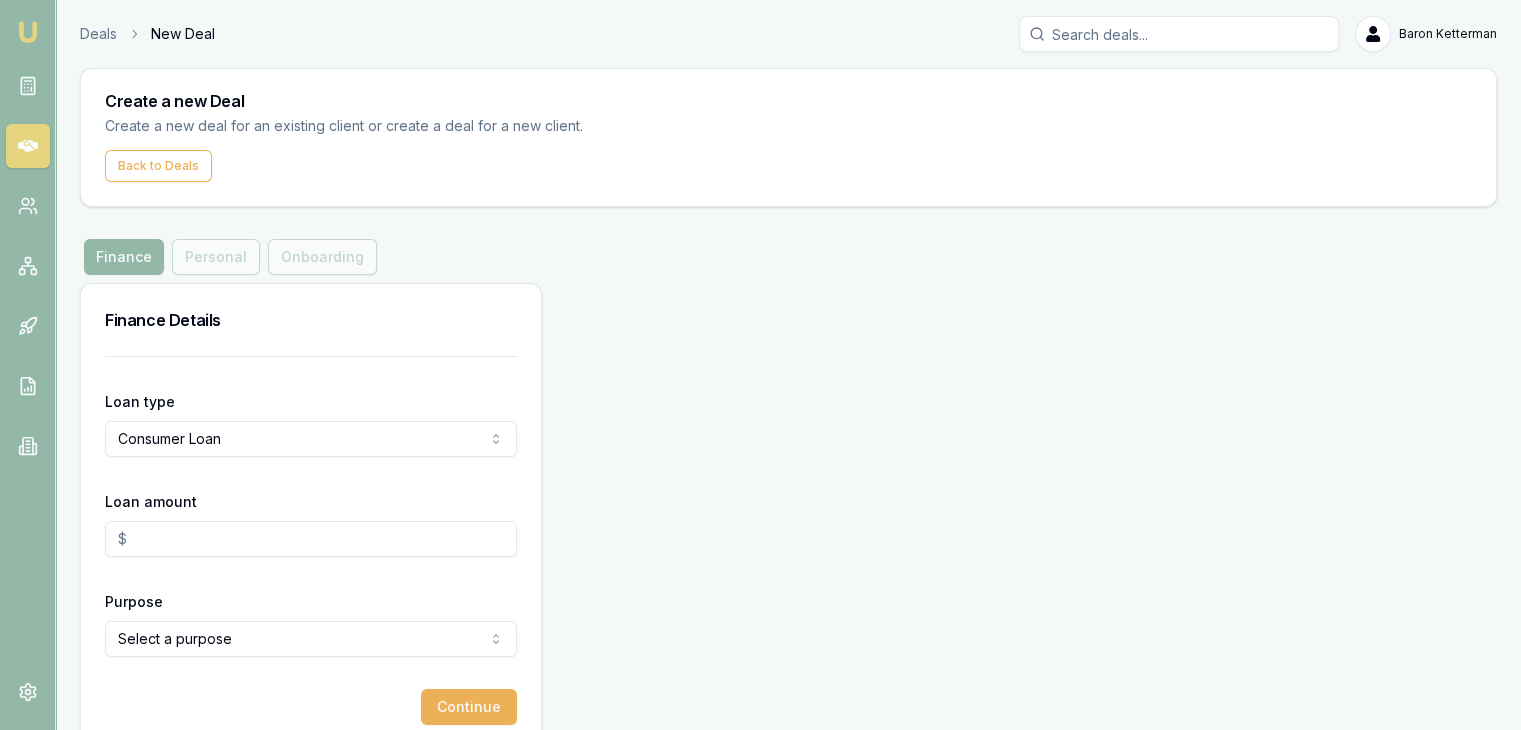 click on "Loan amount" at bounding box center (311, 539) 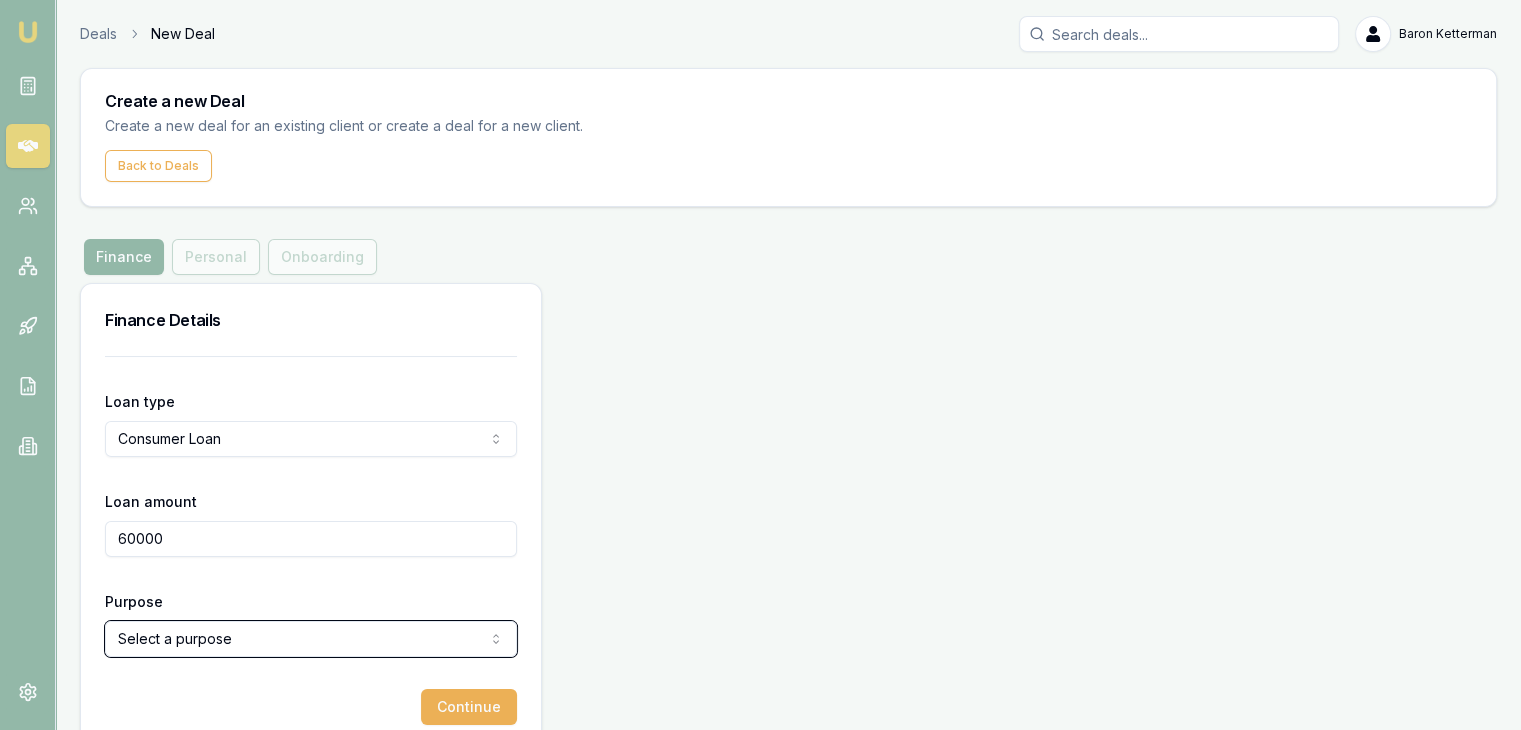 type on "$60,000.00" 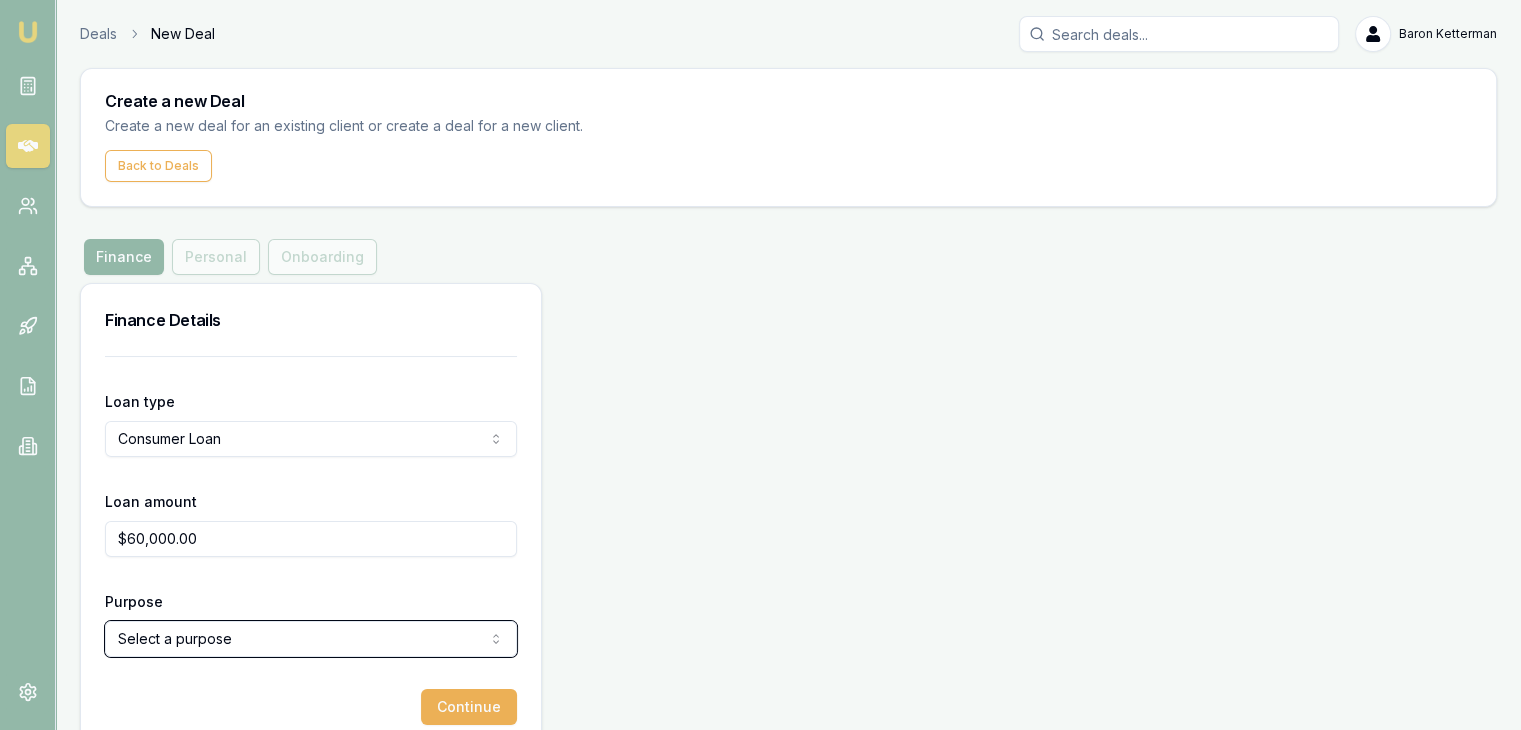 type 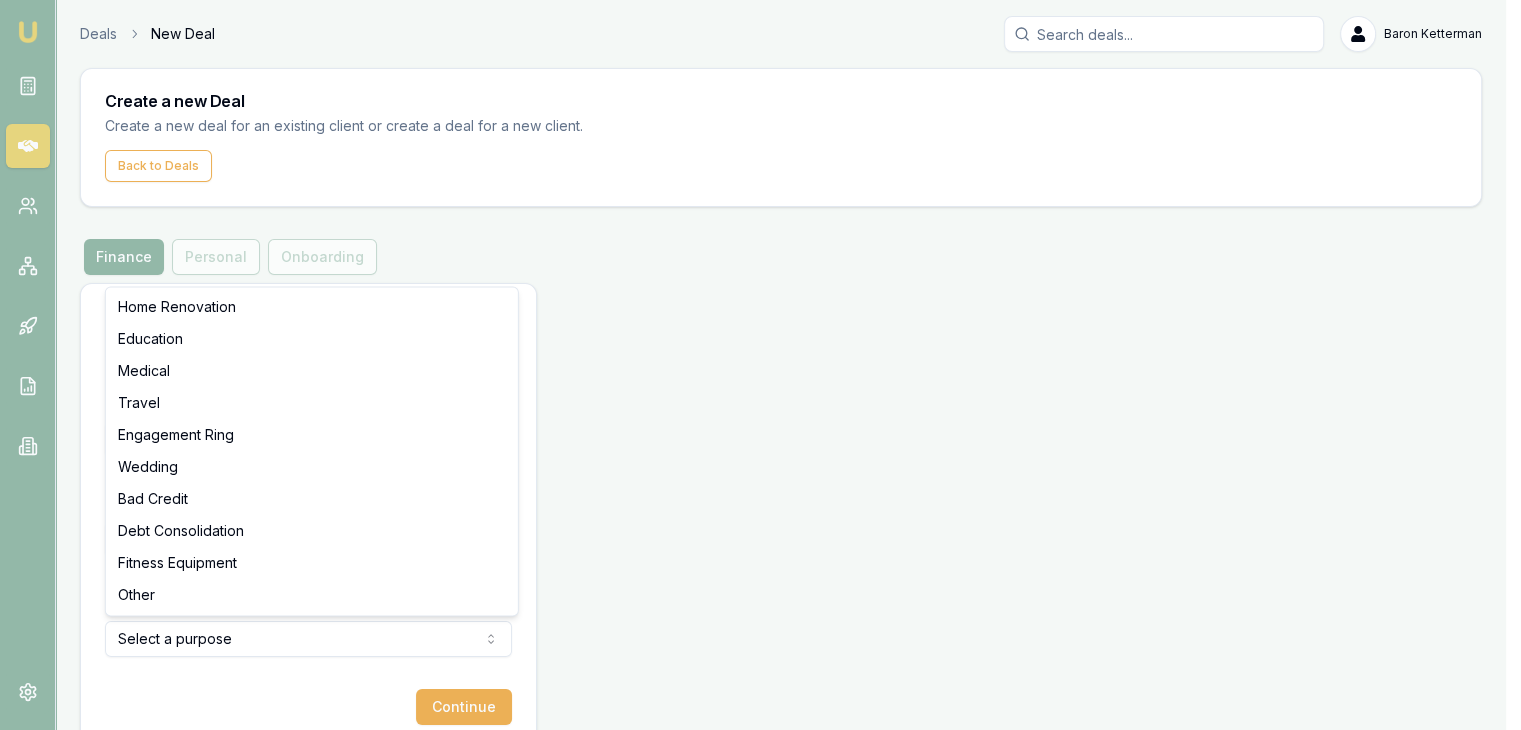 click on "Emu Broker Deals New Deal Baron Ketterman Toggle Menu Create a new Deal Create a new deal for an existing client or create a deal for a new client. Back to Deals Finance   Finance Personal Onboarding Finance Details Loan type  Consumer Loan Consumer Loan Consumer Asset Commercial Loan Commercial Asset Loan amount $60,000.00 Purpose Select a purpose Home Renovation Education Medical Travel Engagement Ring Wedding Bad Credit Debt Consolidation Fitness Equipment Other Continue Home Renovation Education Medical Travel Engagement Ring Wedding Bad Credit Debt Consolidation Fitness Equipment Other" at bounding box center [760, 365] 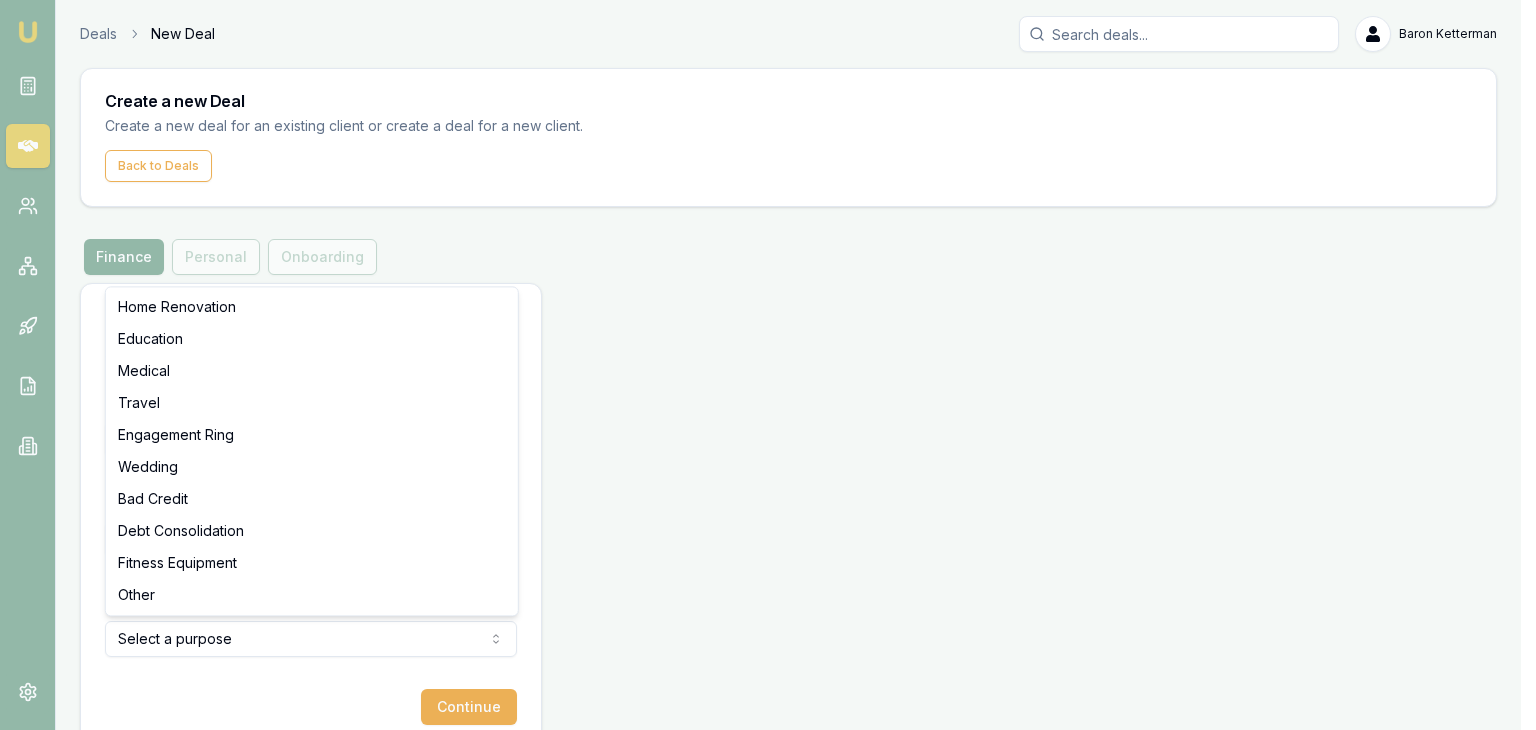 select on "OTHER" 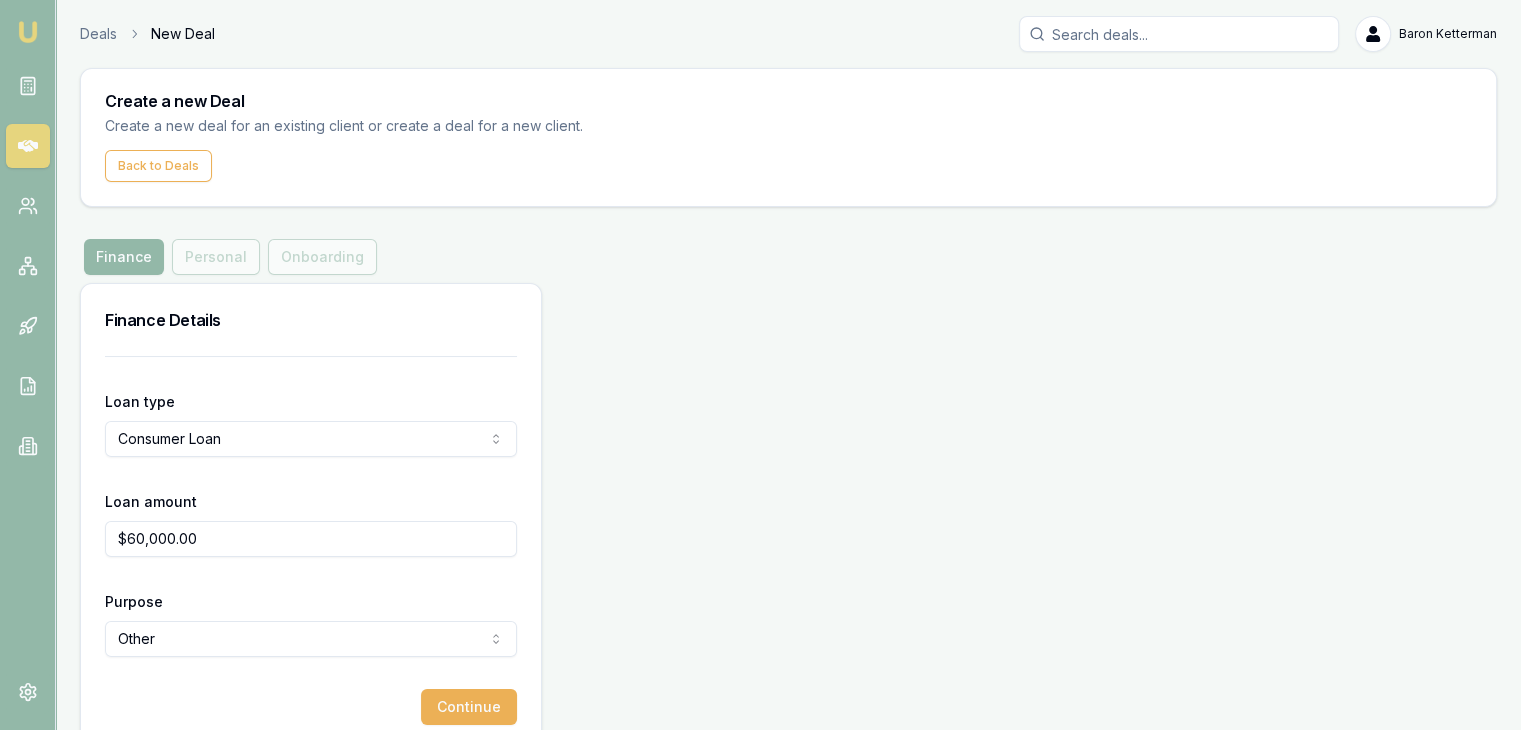 click on "Emu Broker Deals New Deal Baron Ketterman Toggle Menu Create a new Deal Create a new deal for an existing client or create a deal for a new client. Back to Deals Finance   Finance Personal Onboarding Finance Details Loan type  Consumer Loan Consumer Loan Consumer Asset Commercial Loan Commercial Asset Loan amount $60,000.00 Purpose Other Home Renovation Education Medical Travel Engagement Ring Wedding Bad Credit Debt Consolidation Fitness Equipment Other Continue" at bounding box center [760, 365] 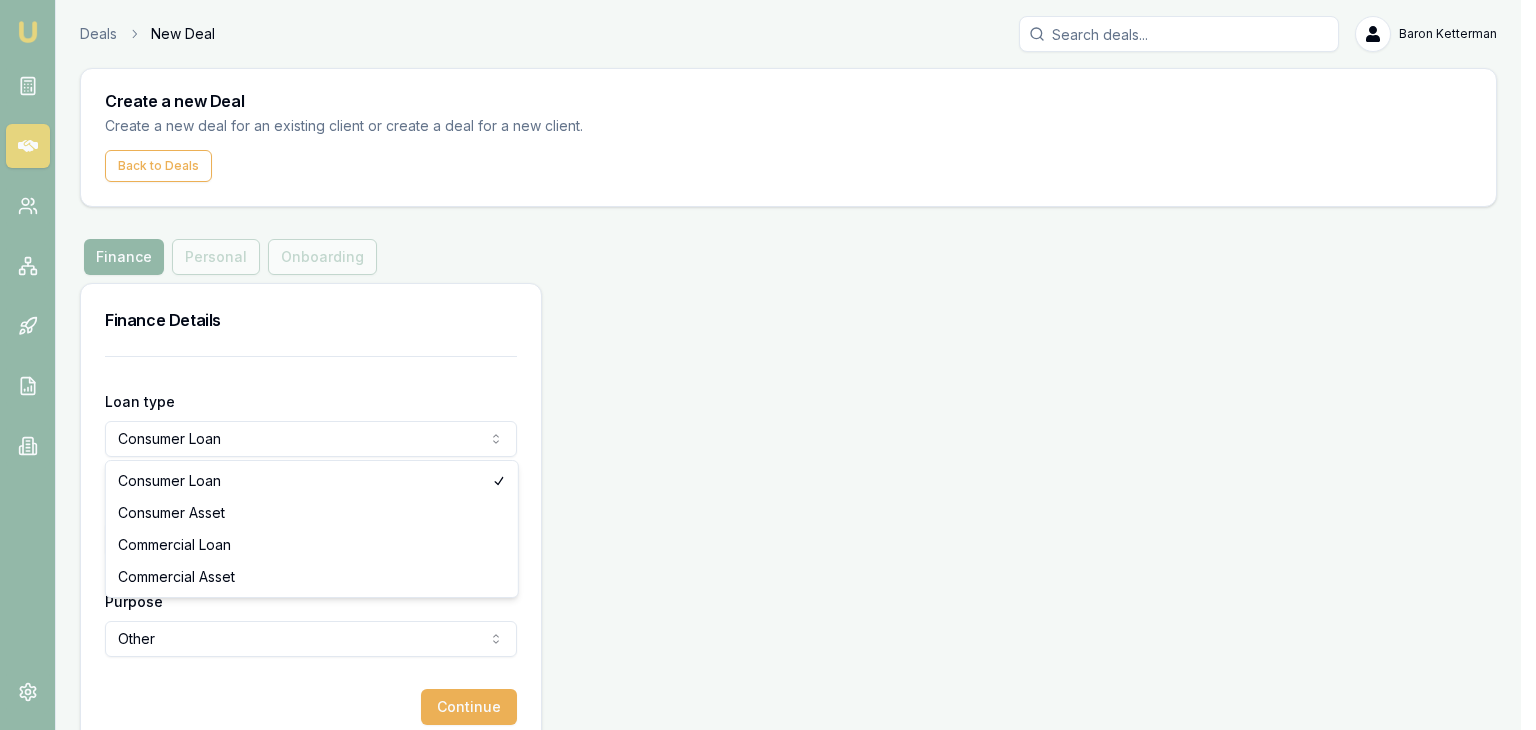 select on "CONSUMER_ASSET" 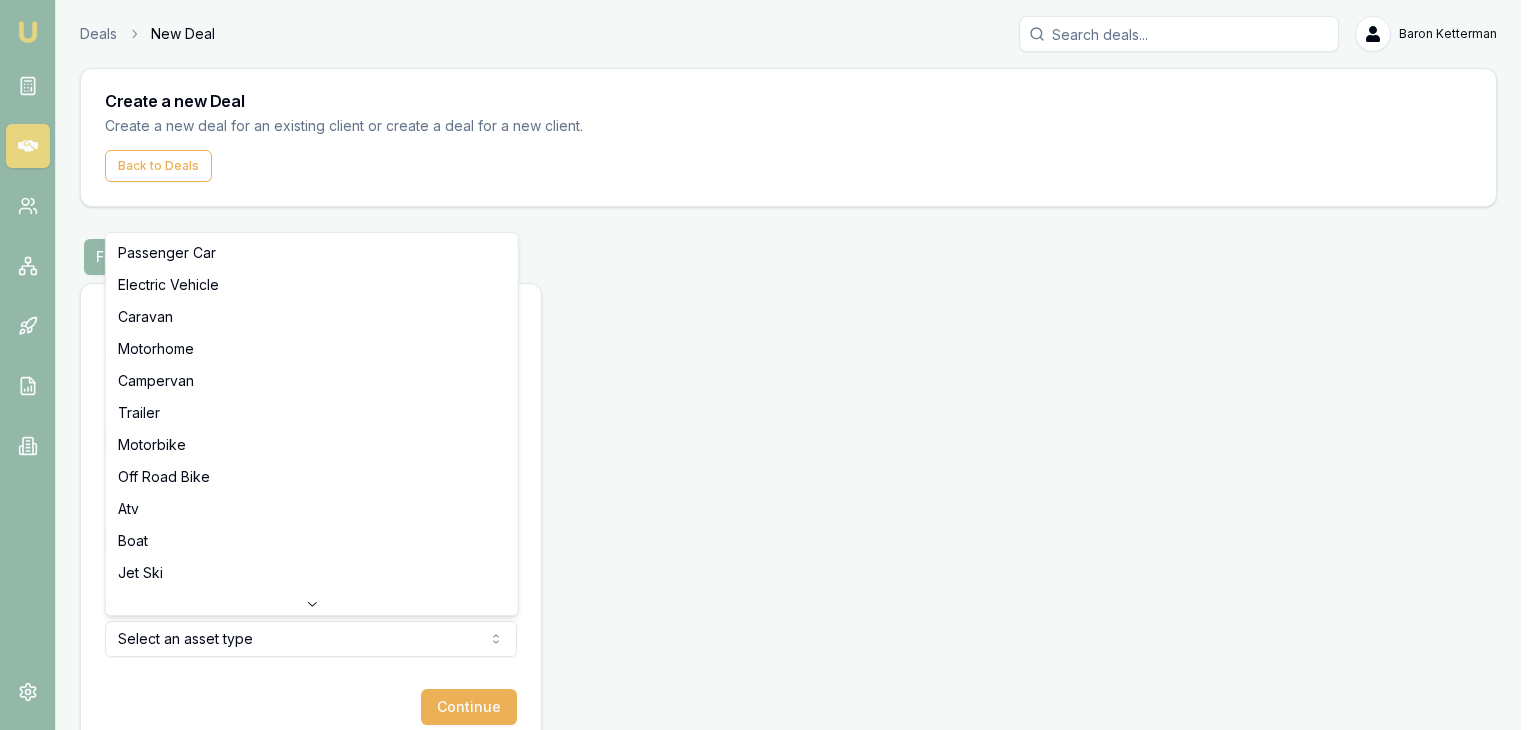 click on "Emu Broker Deals New Deal Baron Ketterman Toggle Menu Create a new Deal Create a new deal for an existing client or create a deal for a new client. Back to Deals Finance   Finance Personal Onboarding Finance Details Loan type  Consumer Asset Consumer Loan Consumer Asset Commercial Loan Commercial Asset Loan amount $60,000.00 Asset type Select an asset type Passenger Car Electric Vehicle Caravan Motorhome Campervan Trailer Motorbike Off Road Bike Atv Boat Jet Ski Tractor Horse Float Ride On Mower Recreational Continue Passenger Car Electric Vehicle Caravan Motorhome Campervan Trailer Motorbike Off Road Bike Atv Boat Jet Ski Tractor Horse Float Ride On Mower Recreational" at bounding box center [768, 365] 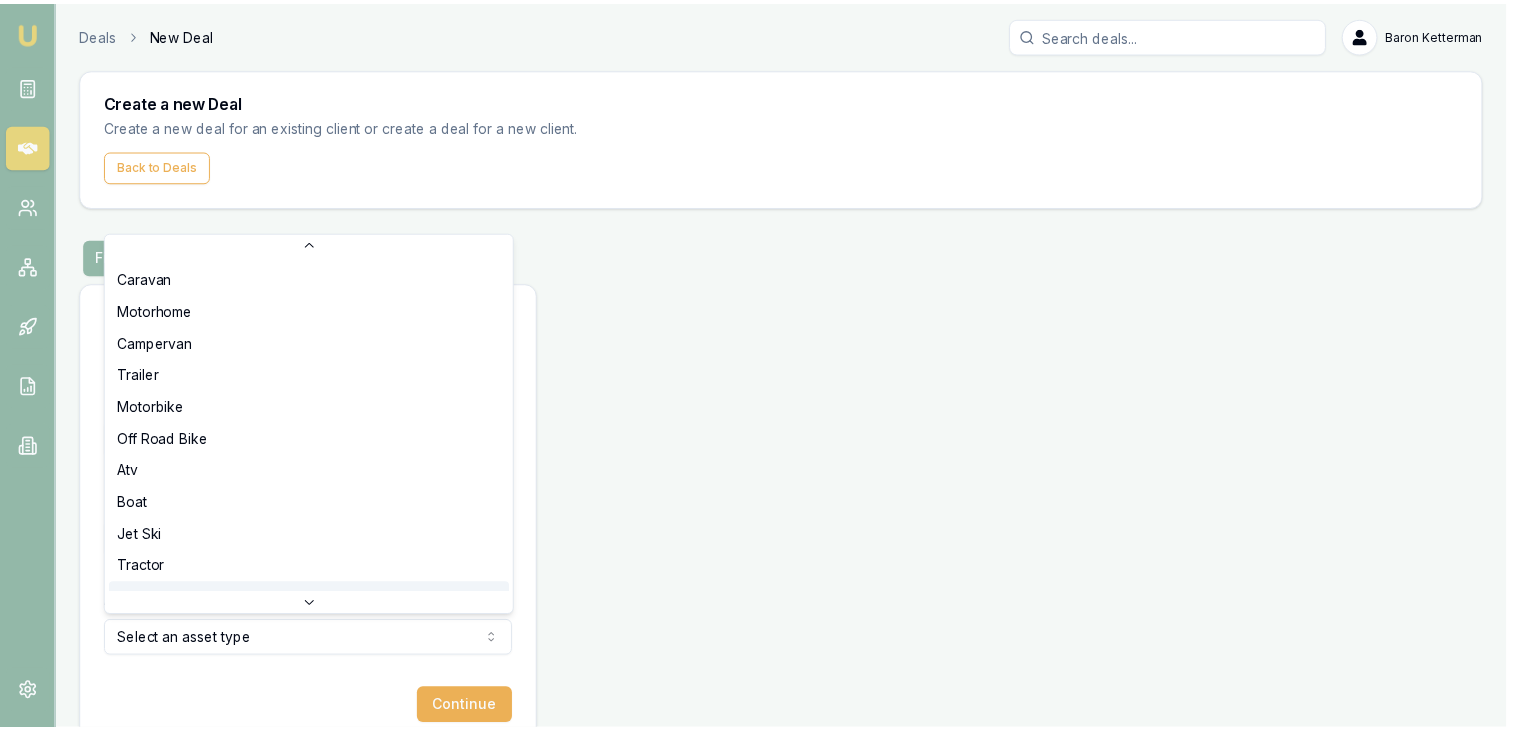 scroll, scrollTop: 0, scrollLeft: 0, axis: both 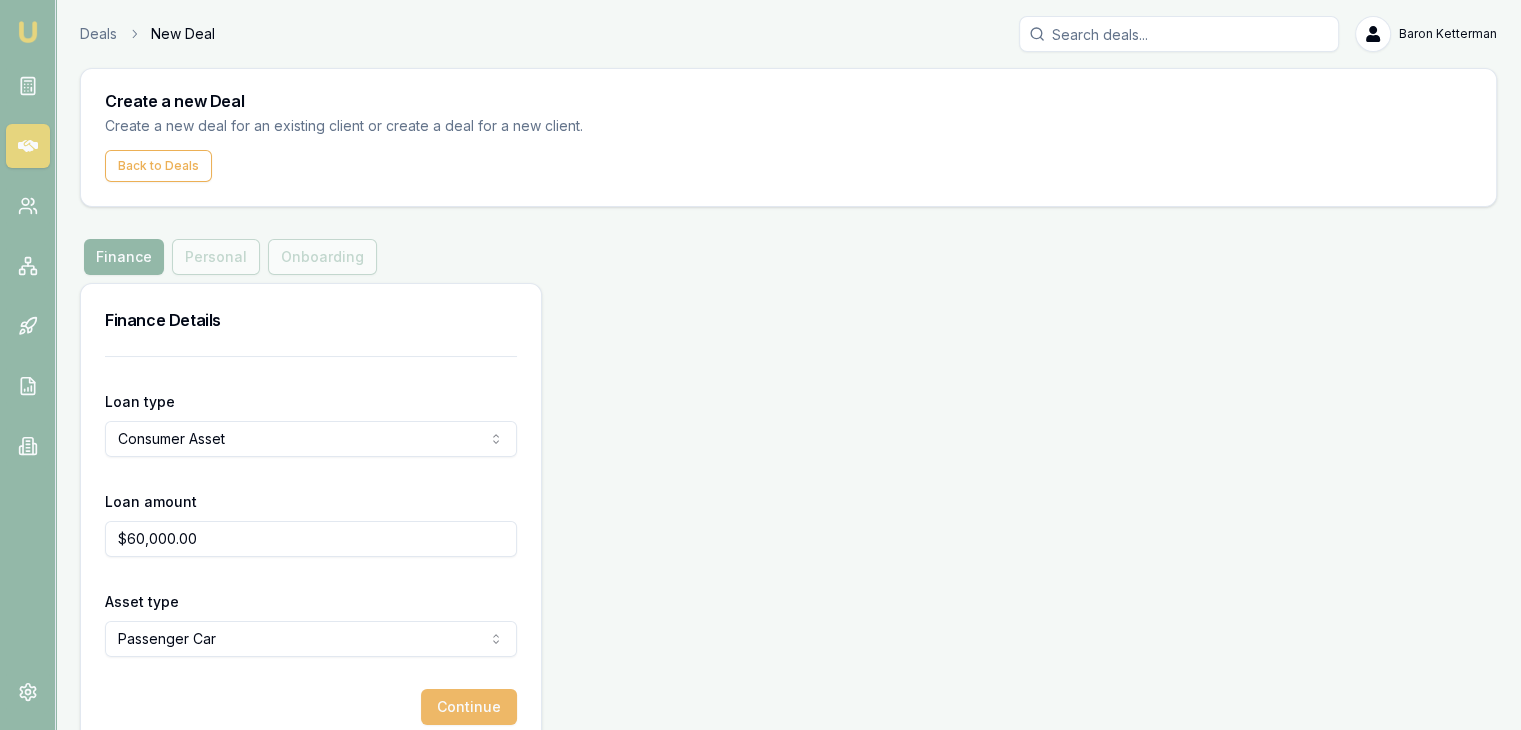 click on "Continue" at bounding box center [469, 707] 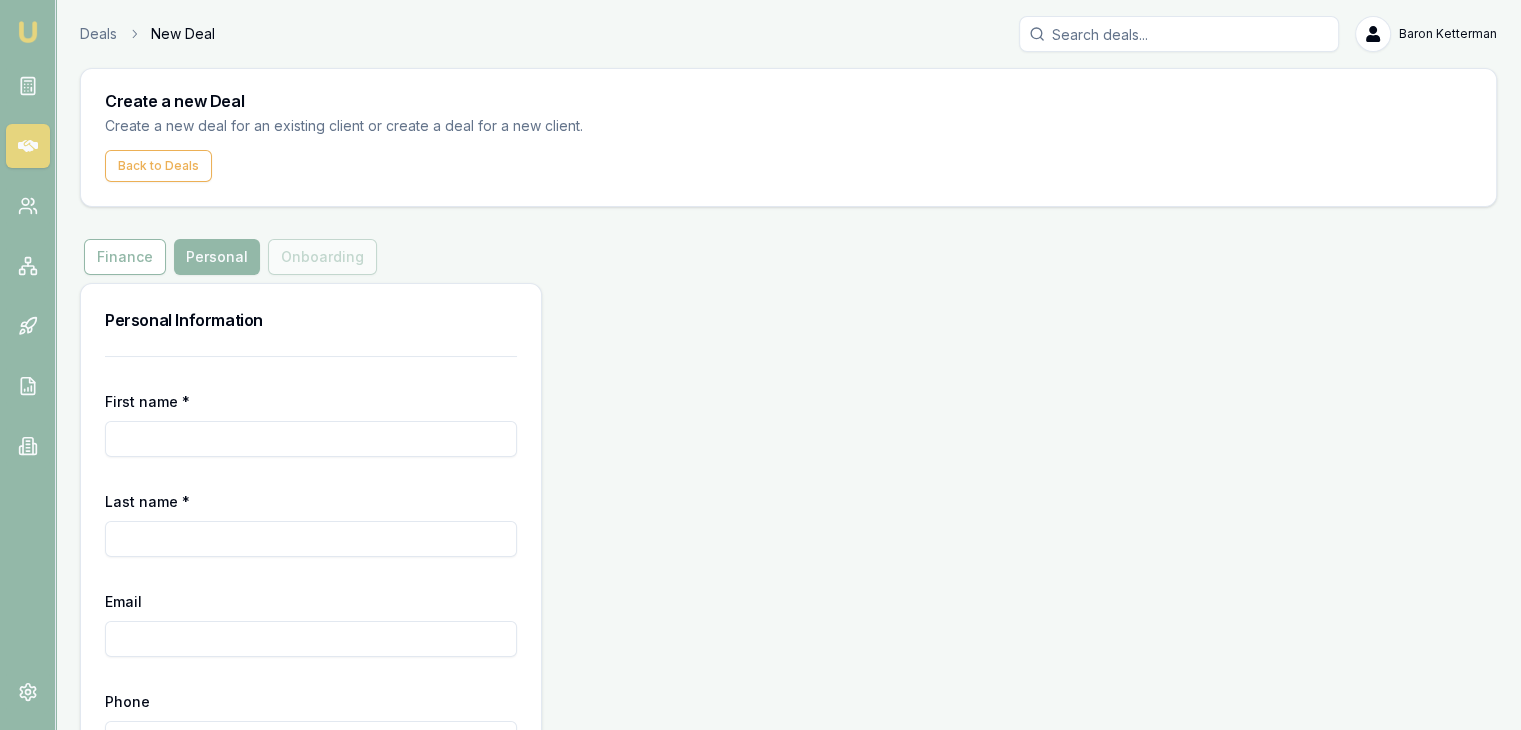 click on "First name *" at bounding box center (311, 439) 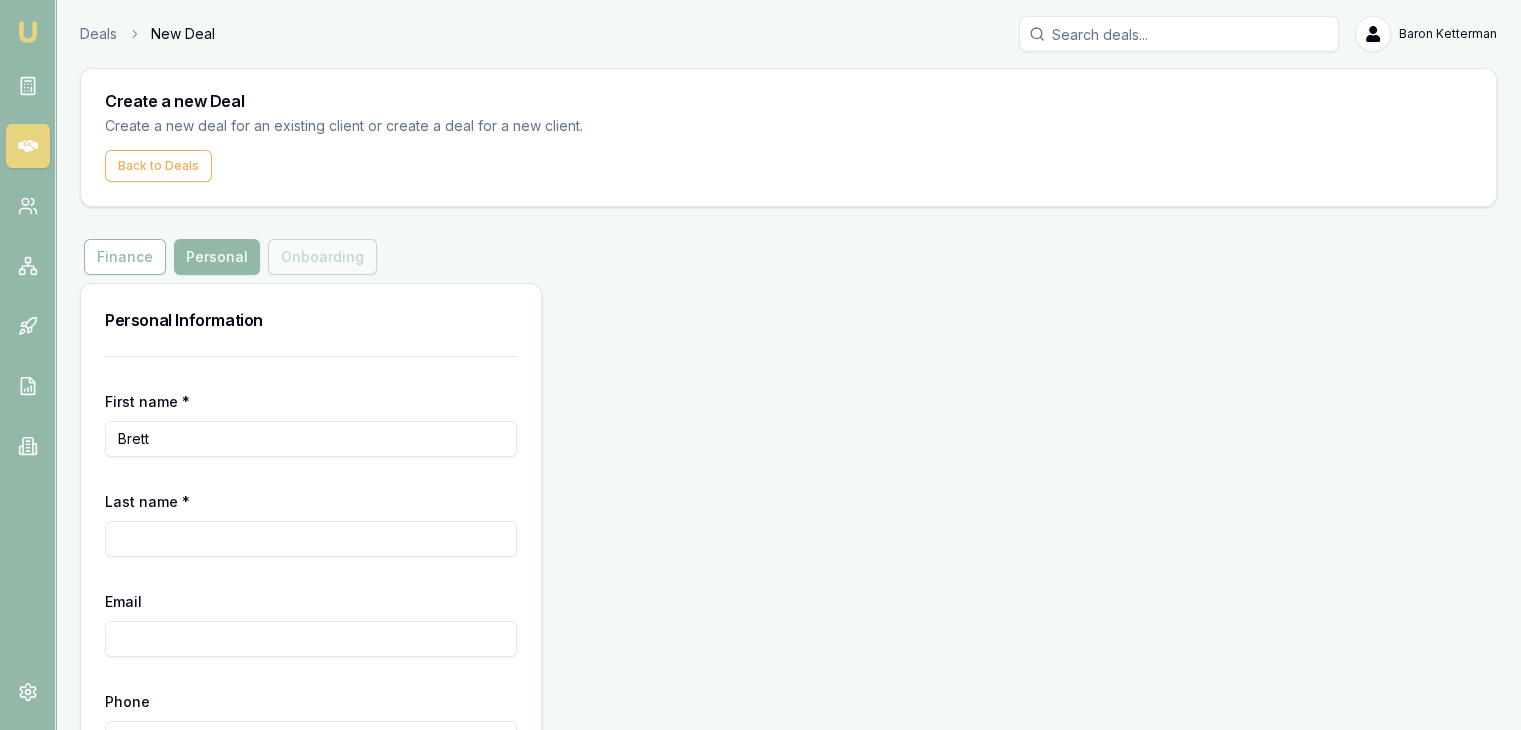 type on "Brett" 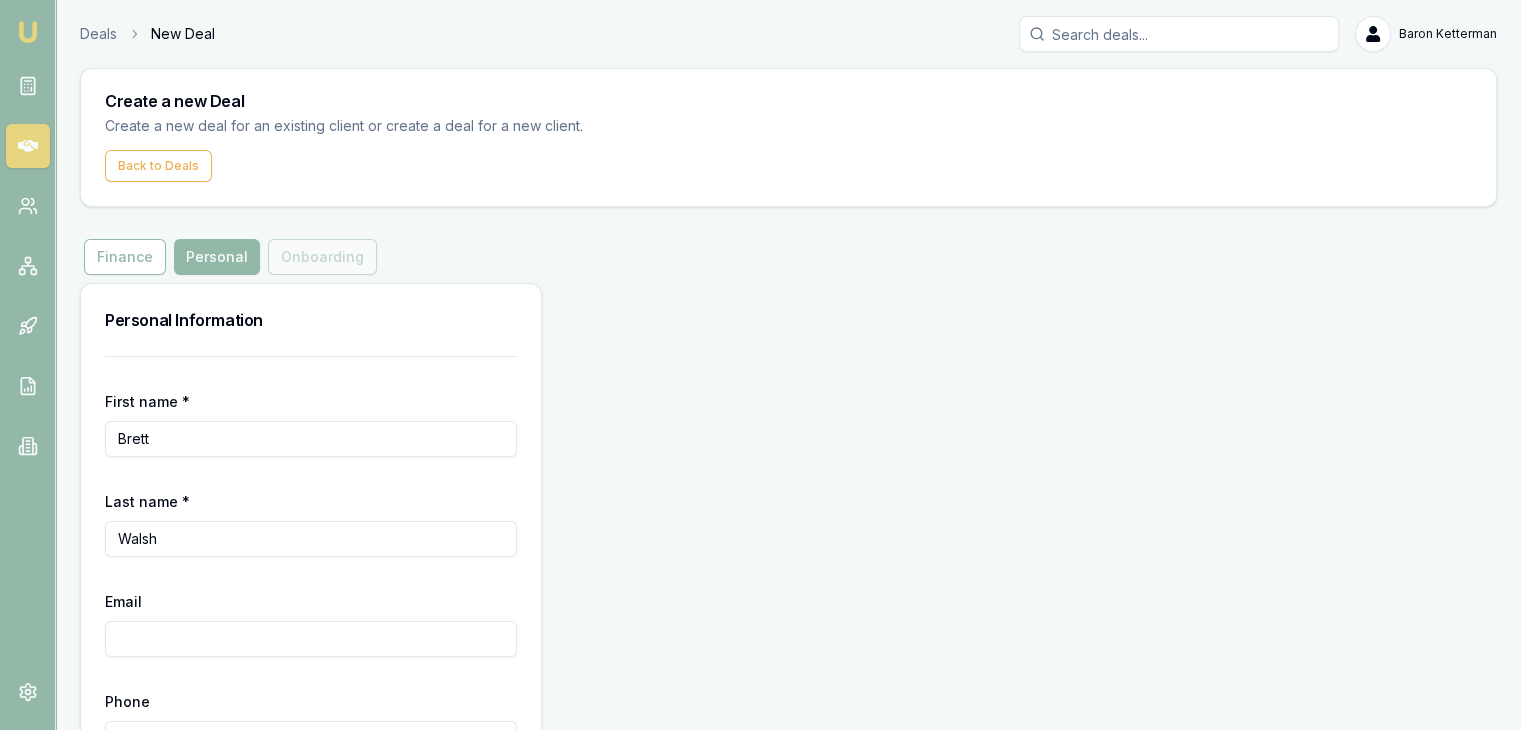 type on "Walsh" 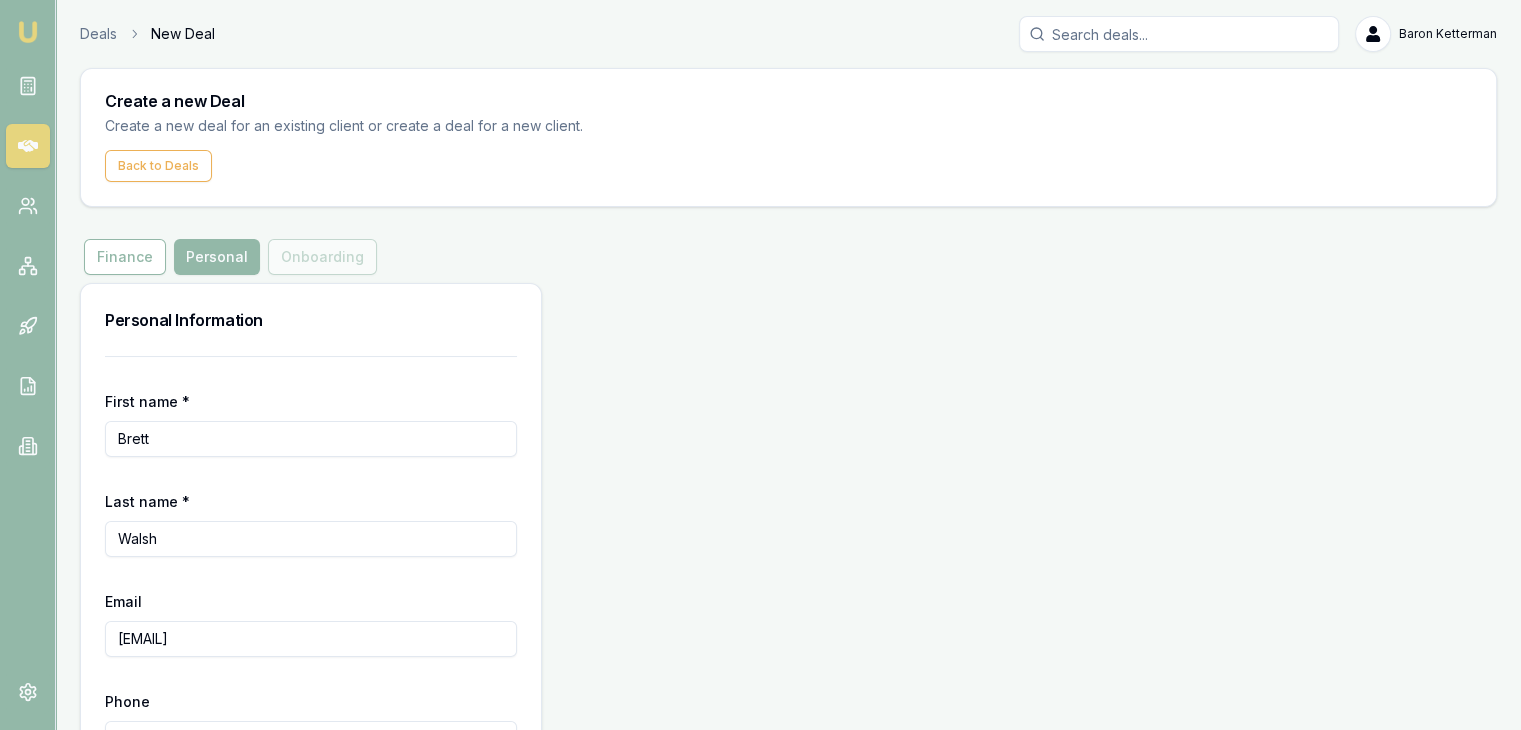 type on "[EMAIL]" 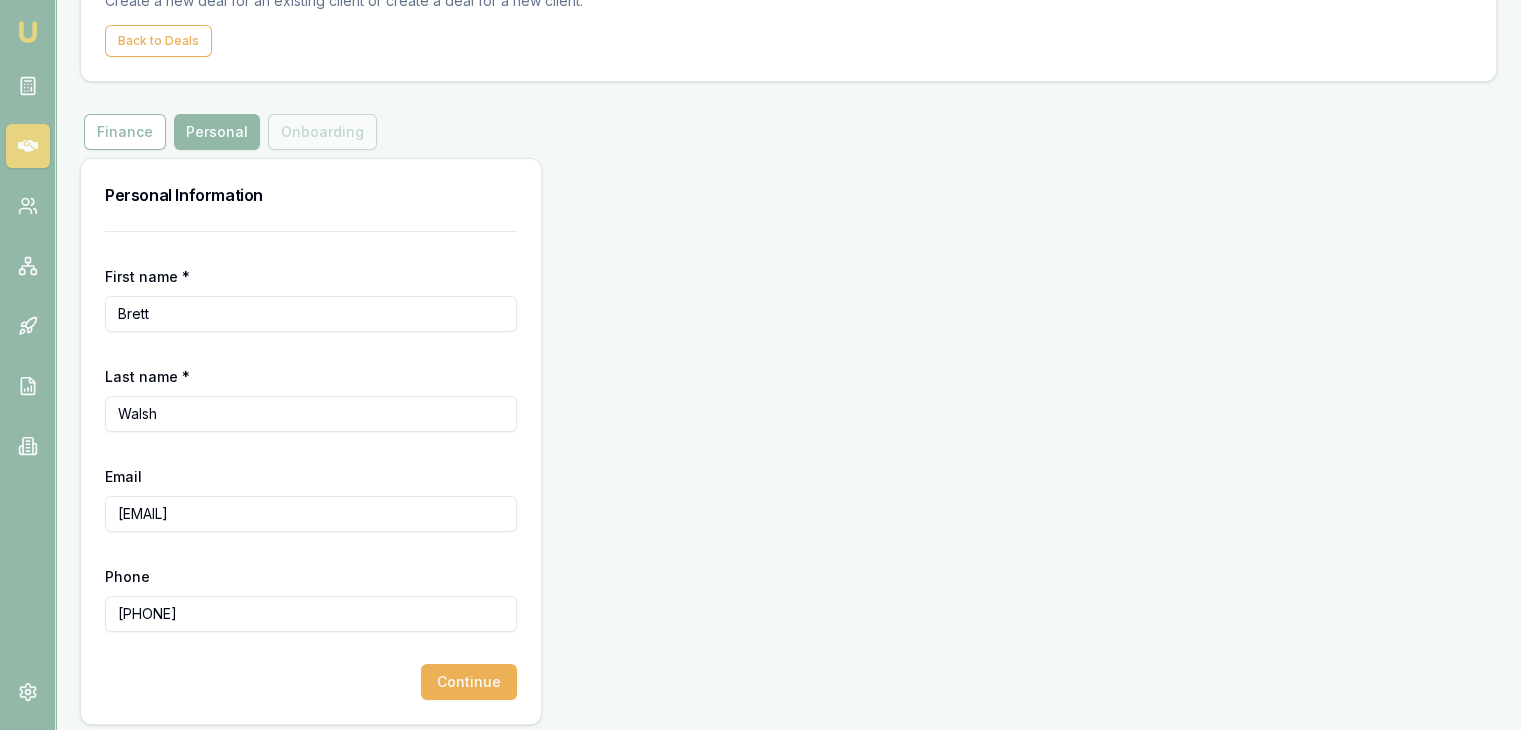 scroll, scrollTop: 135, scrollLeft: 0, axis: vertical 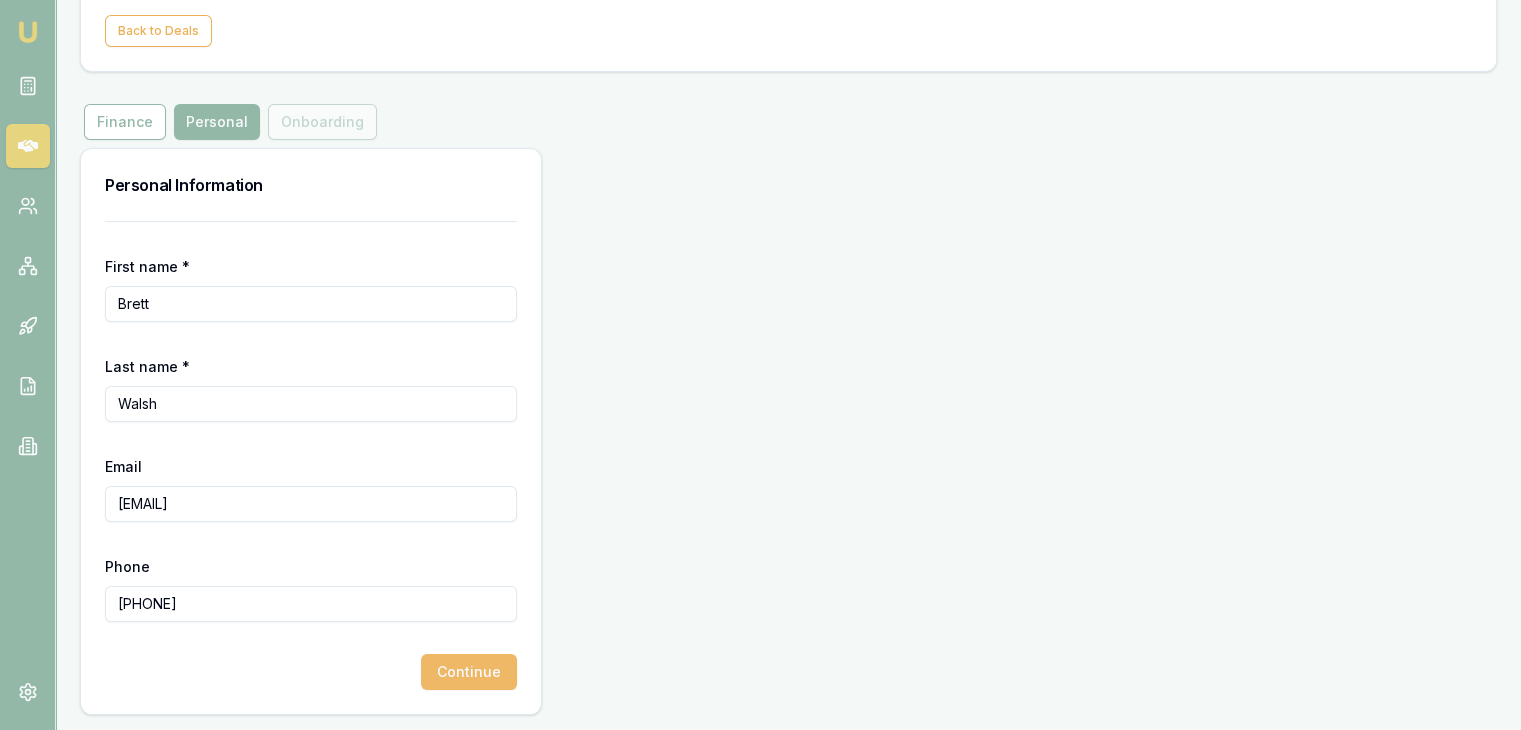 type on "[PHONE]" 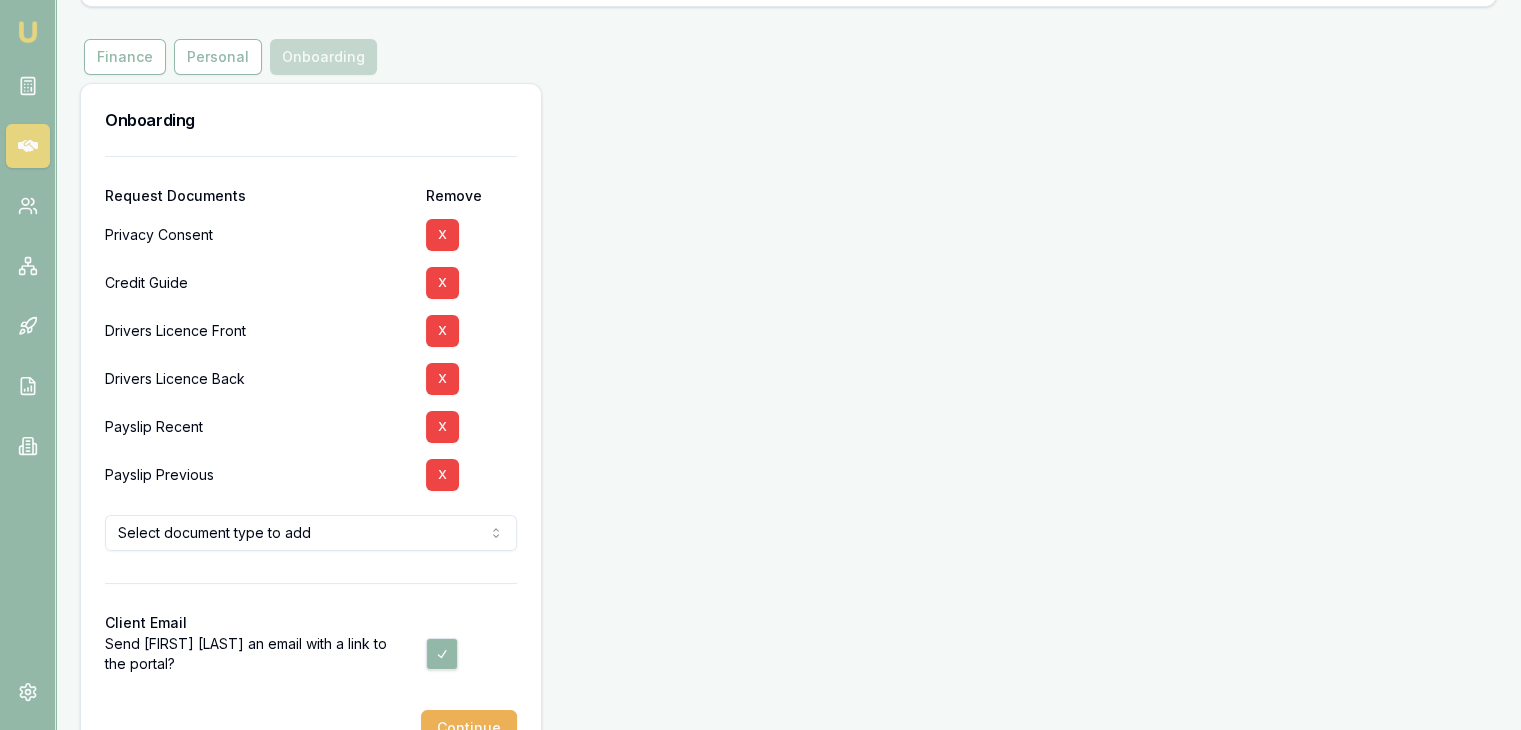 scroll, scrollTop: 256, scrollLeft: 0, axis: vertical 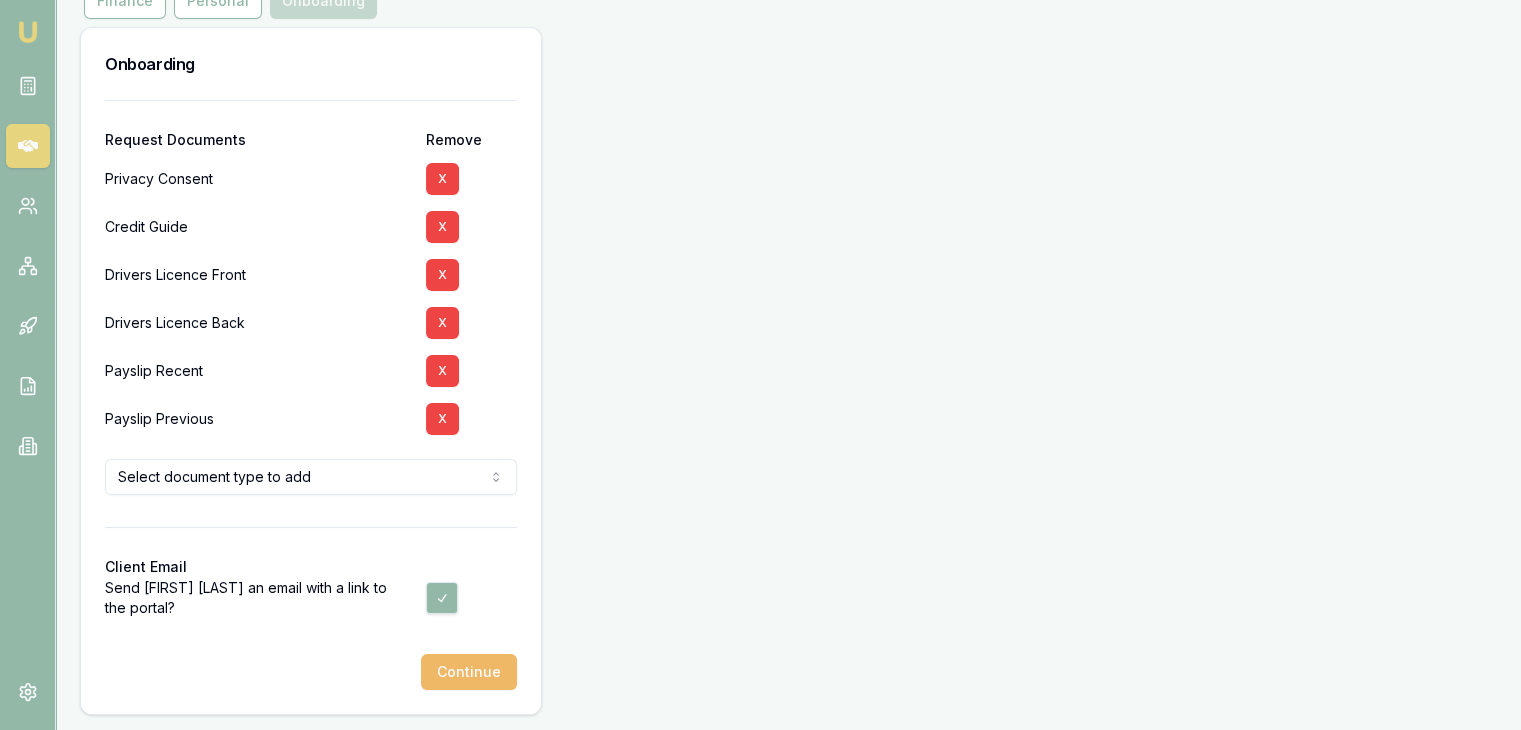 click on "Continue" at bounding box center (469, 672) 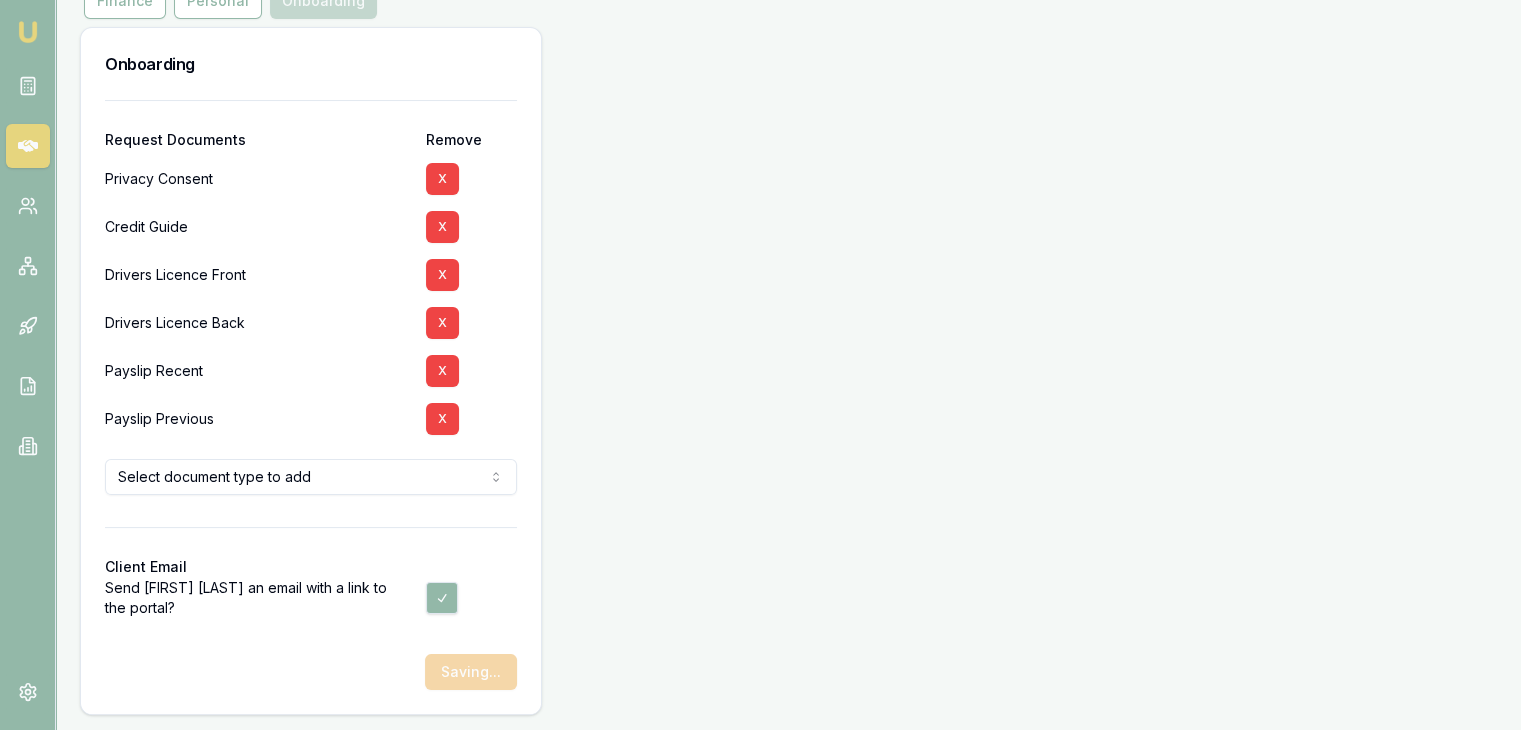 scroll, scrollTop: 0, scrollLeft: 0, axis: both 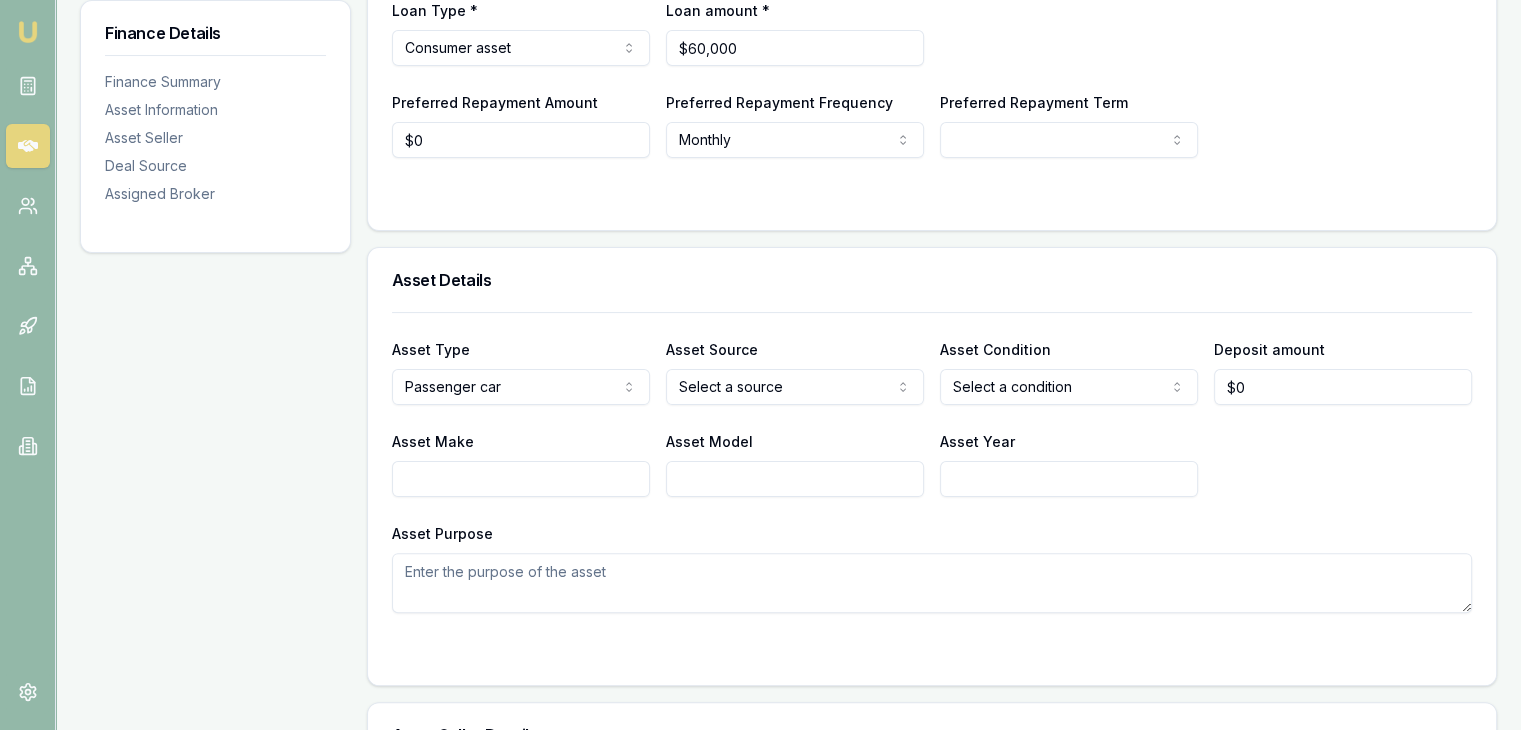 click on "Asset Year" at bounding box center [1069, 479] 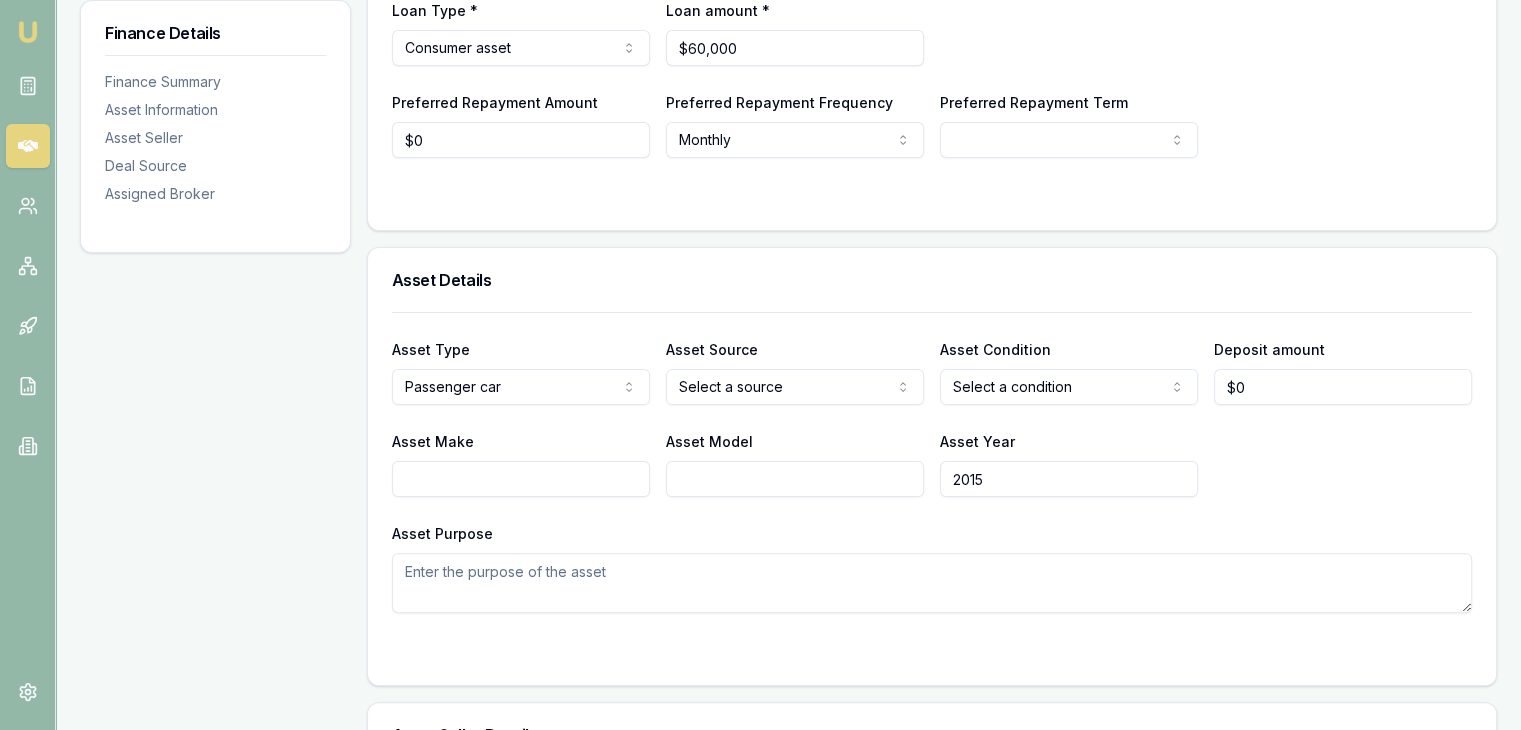 type on "2015" 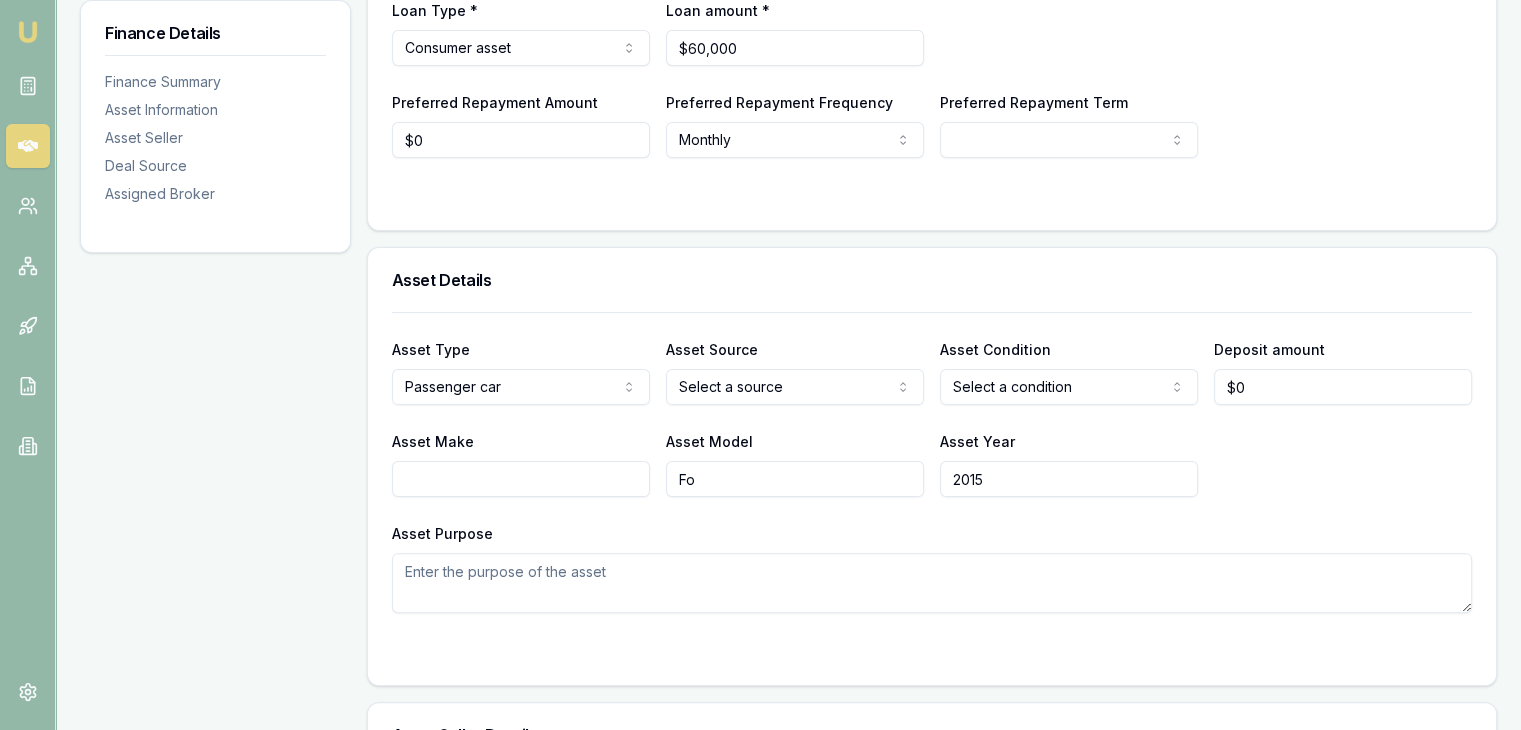 type on "F" 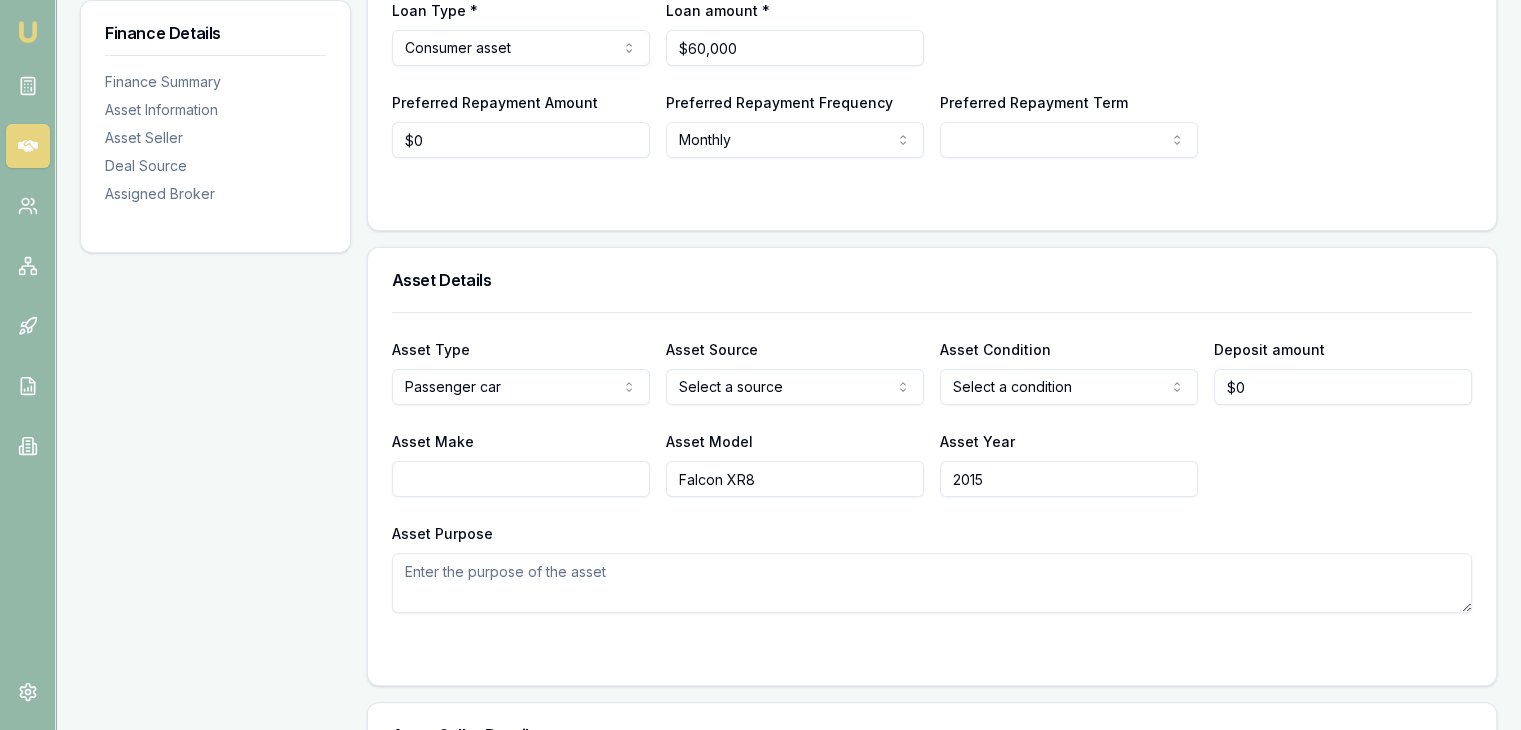 type on "Falcon XR8" 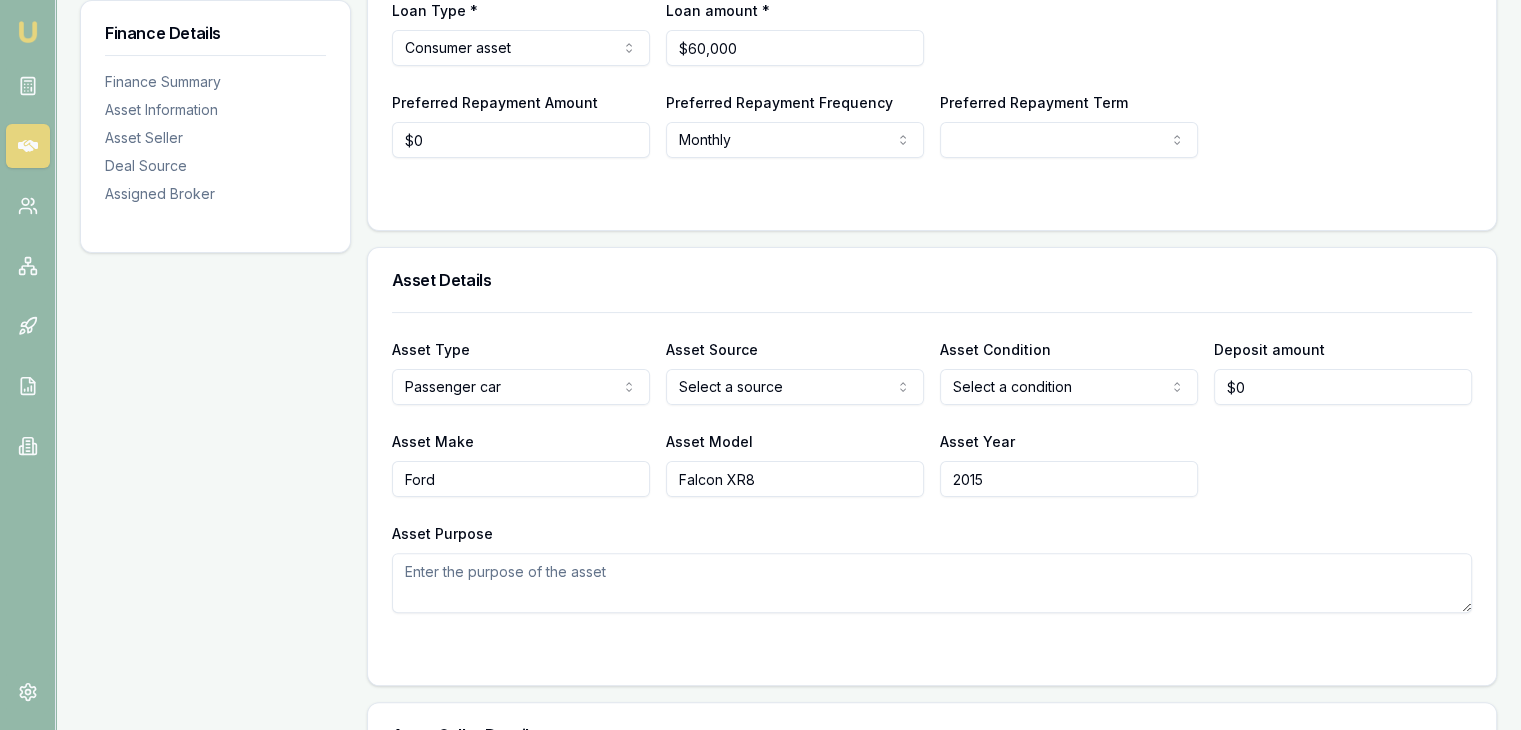 type on "Ford" 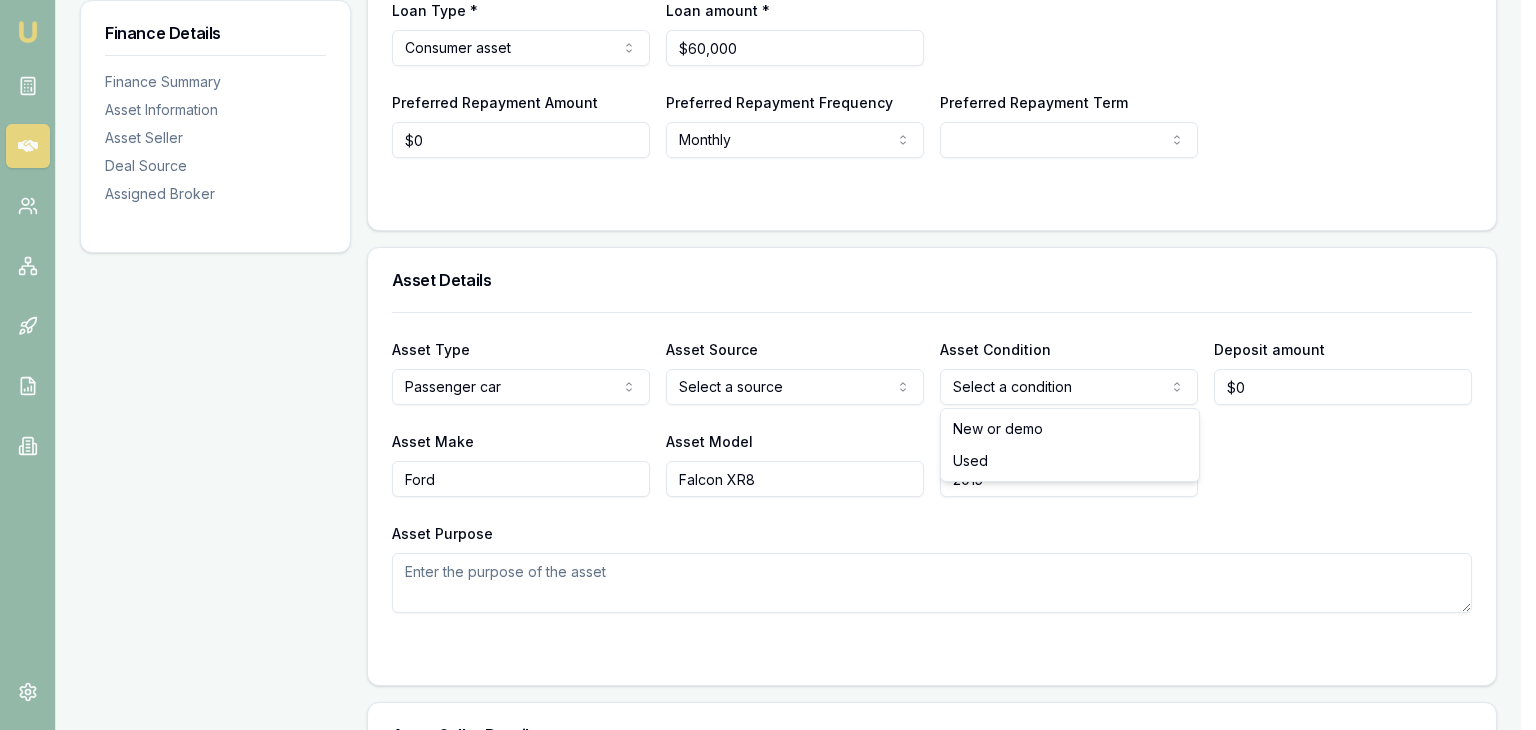 select on "USED" 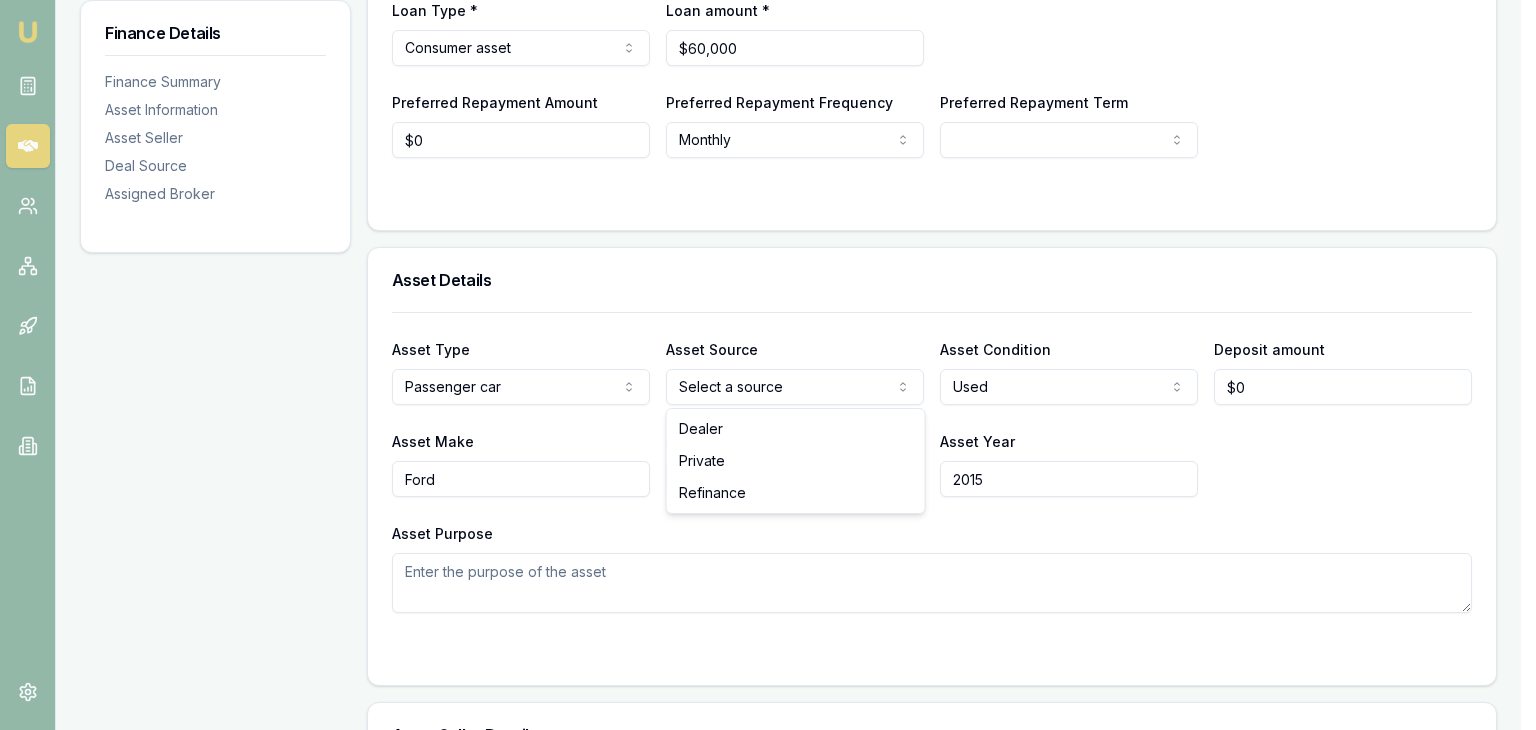 click on "Emu Broker Deals View D-IV5M19MSFL Baron Ketterman Toggle Menu Customer [NAME] [LAST] [PHONE] [EMAIL] Finance Summary $60,000 Loan Type: Consumer Asset Asset Type : Passenger Car Deal Dynamics Stage: Documents Requested From Client Age: Just now HEM: Needs More Data Finance Details Applicants Loan Options Lender Submission Finance Details Finance Summary Asset Information Asset Seller Deal Source Assigned Broker Finance Summary Loan Type * Consumer asset Consumer loan Consumer asset Commercial loan Commercial asset Loan amount * $60,000 Preferred Repayment Amount  $0 Preferred Repayment Frequency  Monthly Weekly Fortnightly Monthly Preferred Repayment Term  12 24 36 48 60 72 84 Asset Details Asset Type  Passenger car Passenger car Electric vehicle Light commercial Caravan Motorhome Campervan Trailer Motorbike Off road bike Atv Boat Jet ski Tractor Horse float Ride on mower Recreational Asset Source  Select a source Dealer Private Refinance Asset Condition  Used New or demo Used $0 Ford" at bounding box center (768, -35) 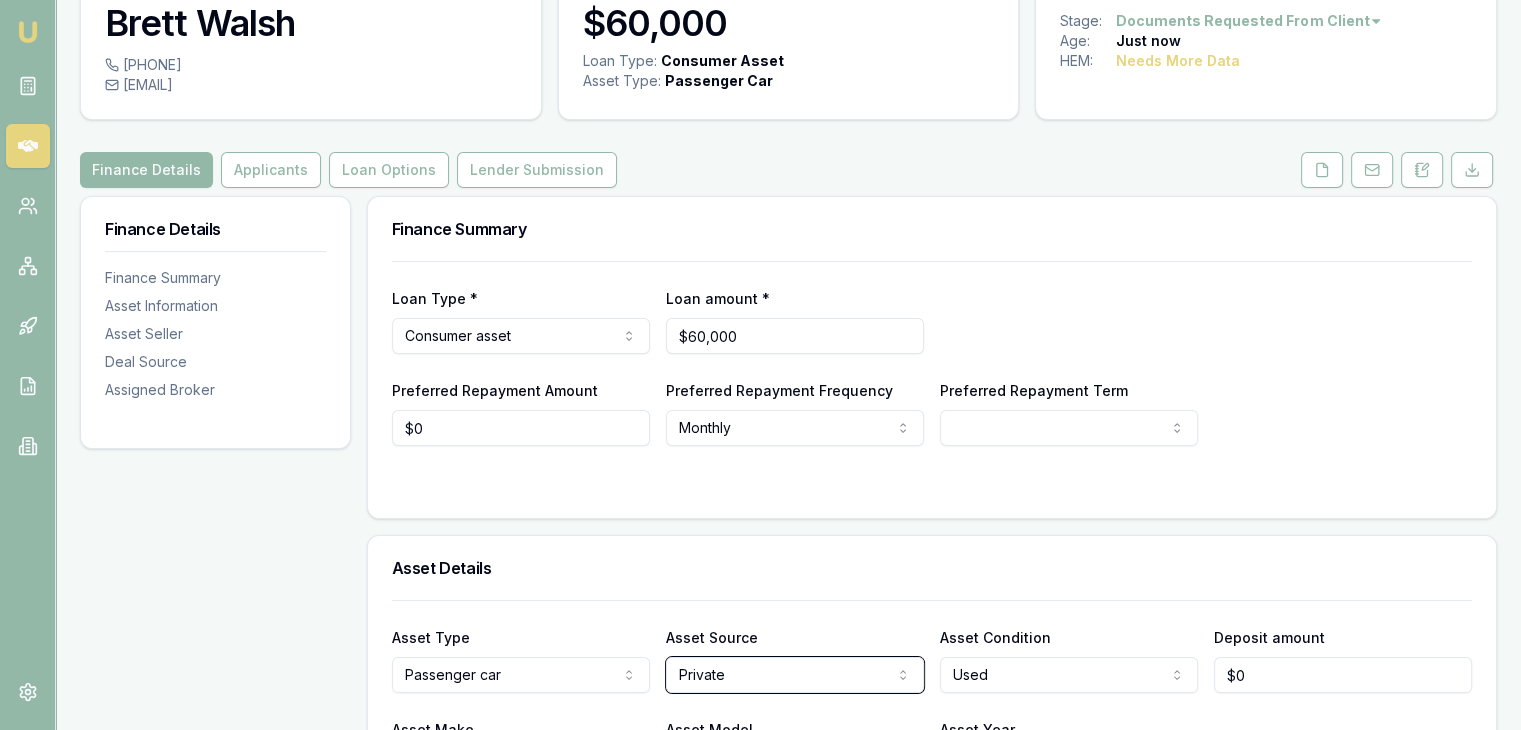 scroll, scrollTop: 0, scrollLeft: 0, axis: both 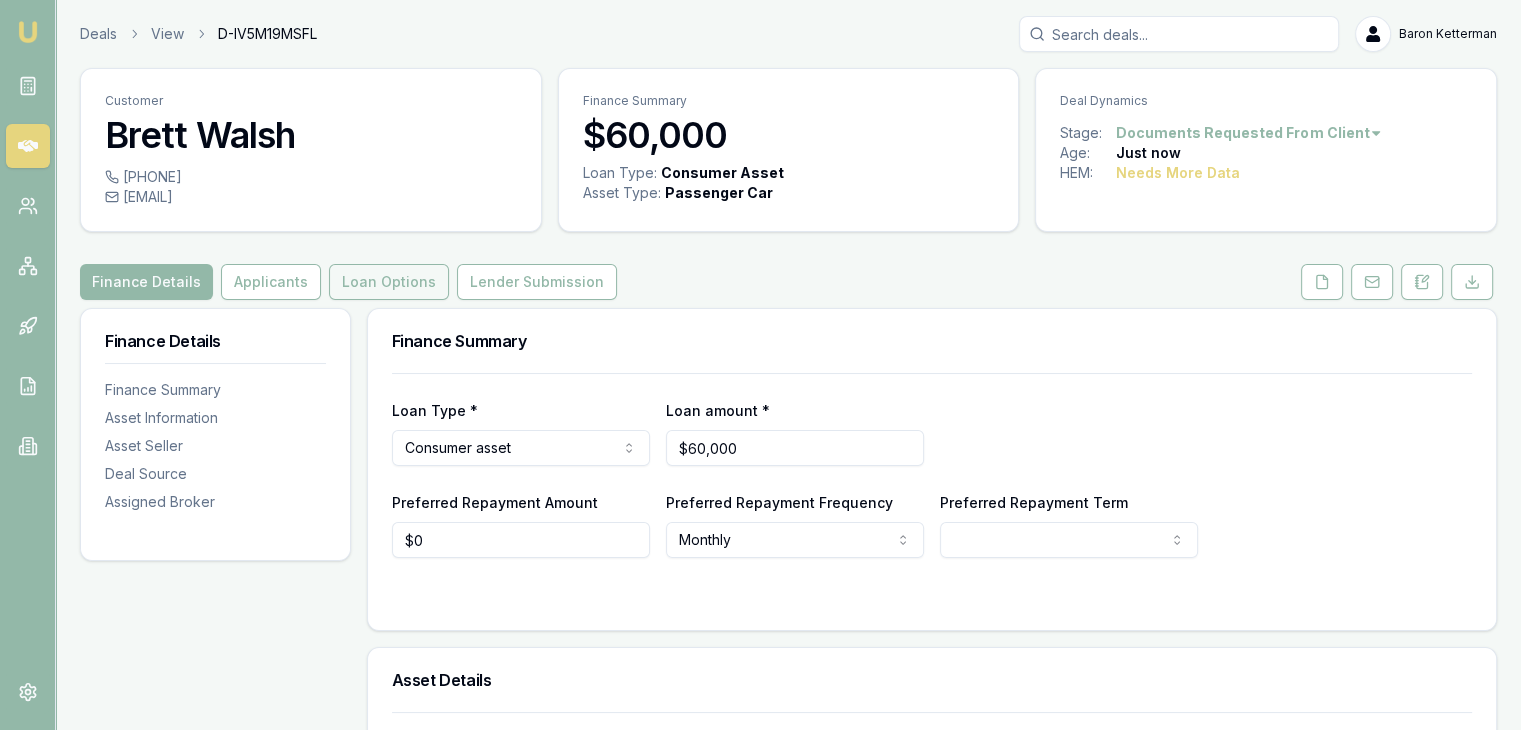 click on "Loan Options" at bounding box center [389, 282] 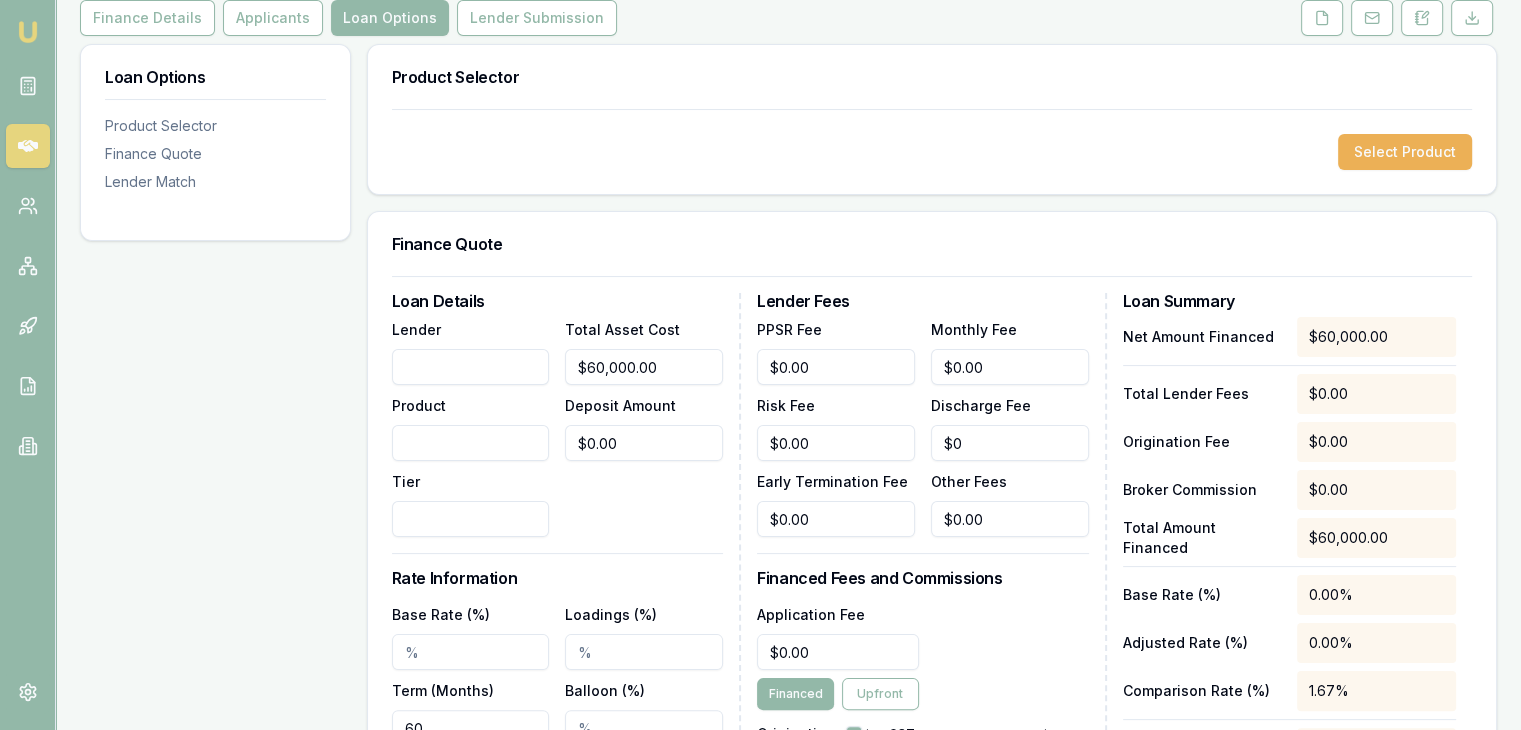 scroll, scrollTop: 0, scrollLeft: 0, axis: both 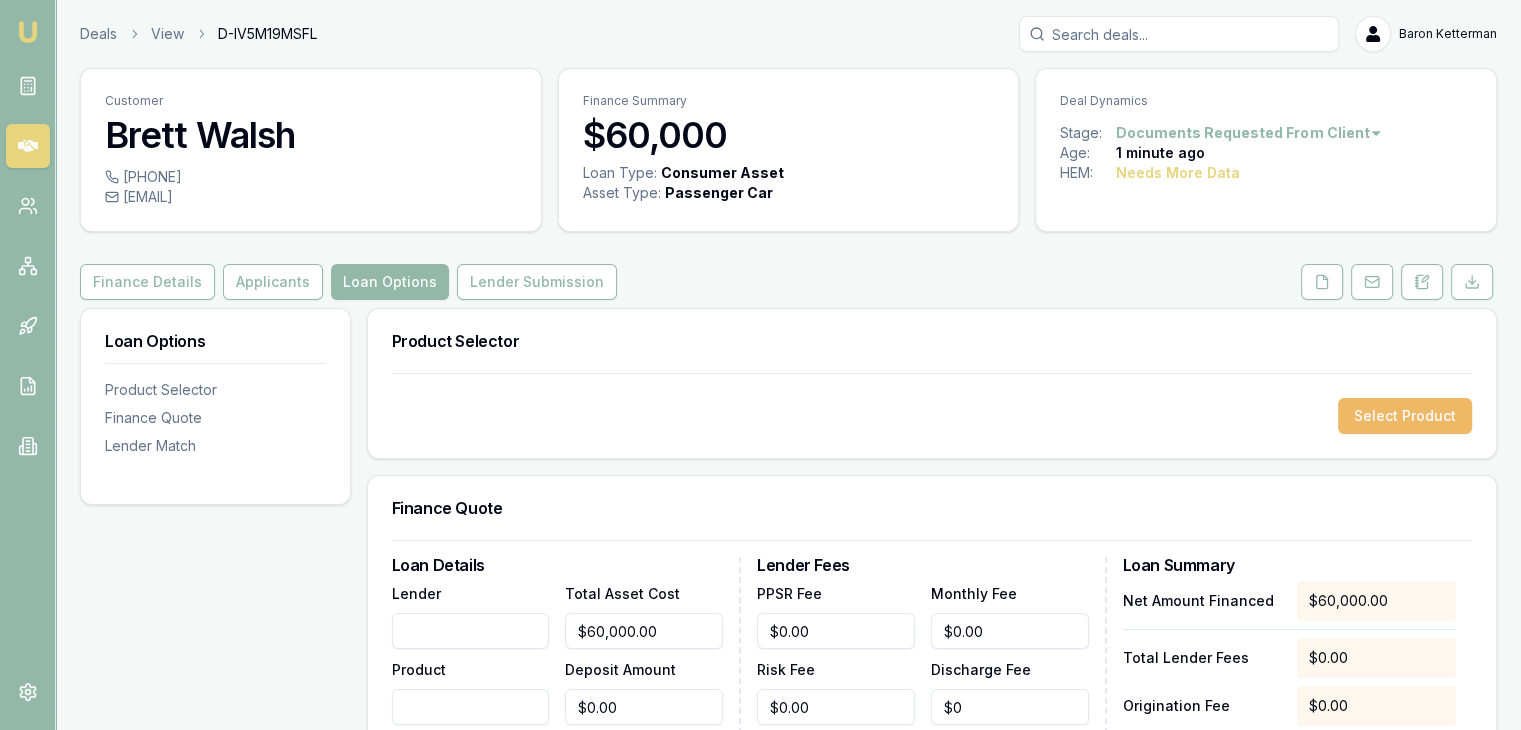 click on "Select Product" at bounding box center [1405, 416] 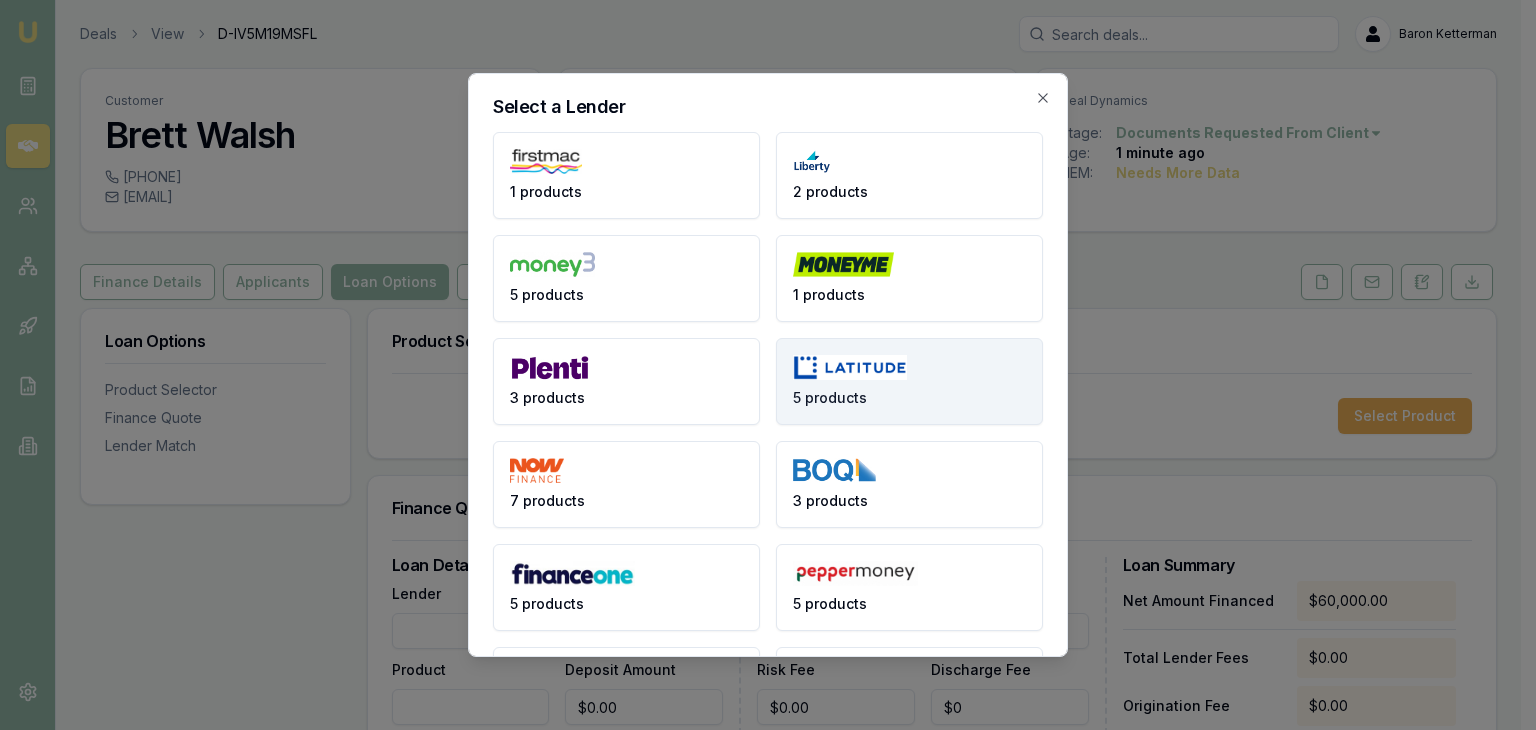 click on "5   products" at bounding box center (909, 381) 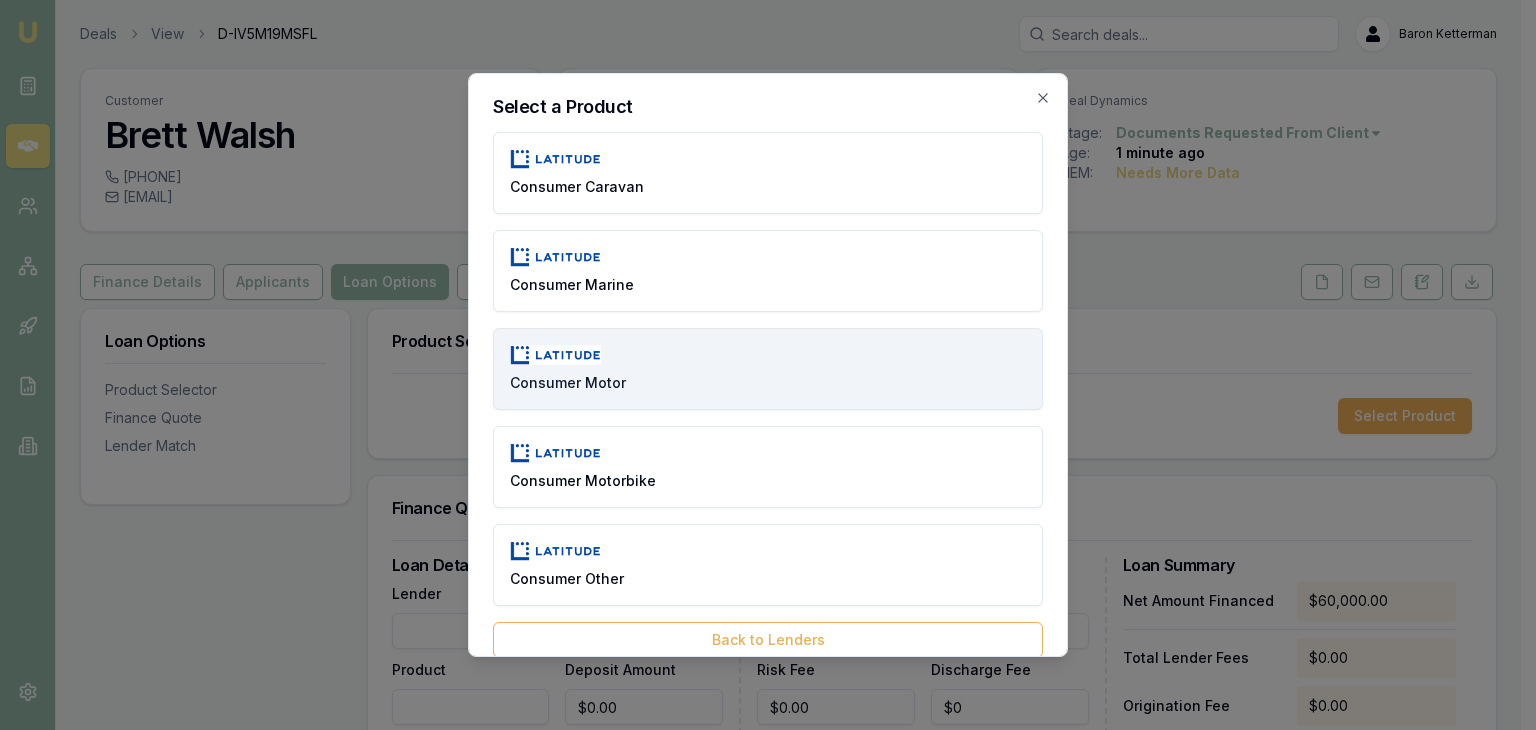 click on "Consumer Motor" at bounding box center [768, 369] 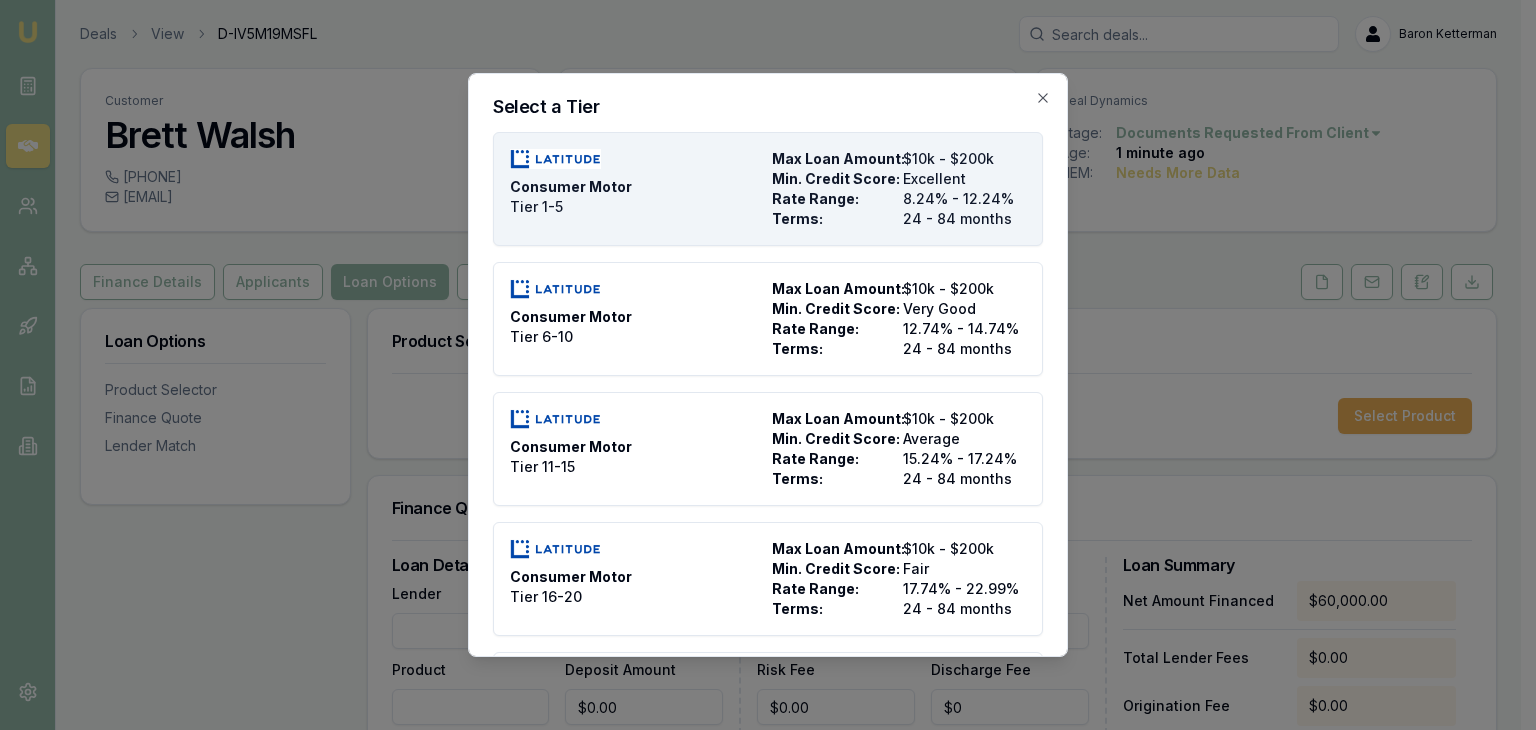 click on "Consumer Motor Tier 1-5" at bounding box center (637, 189) 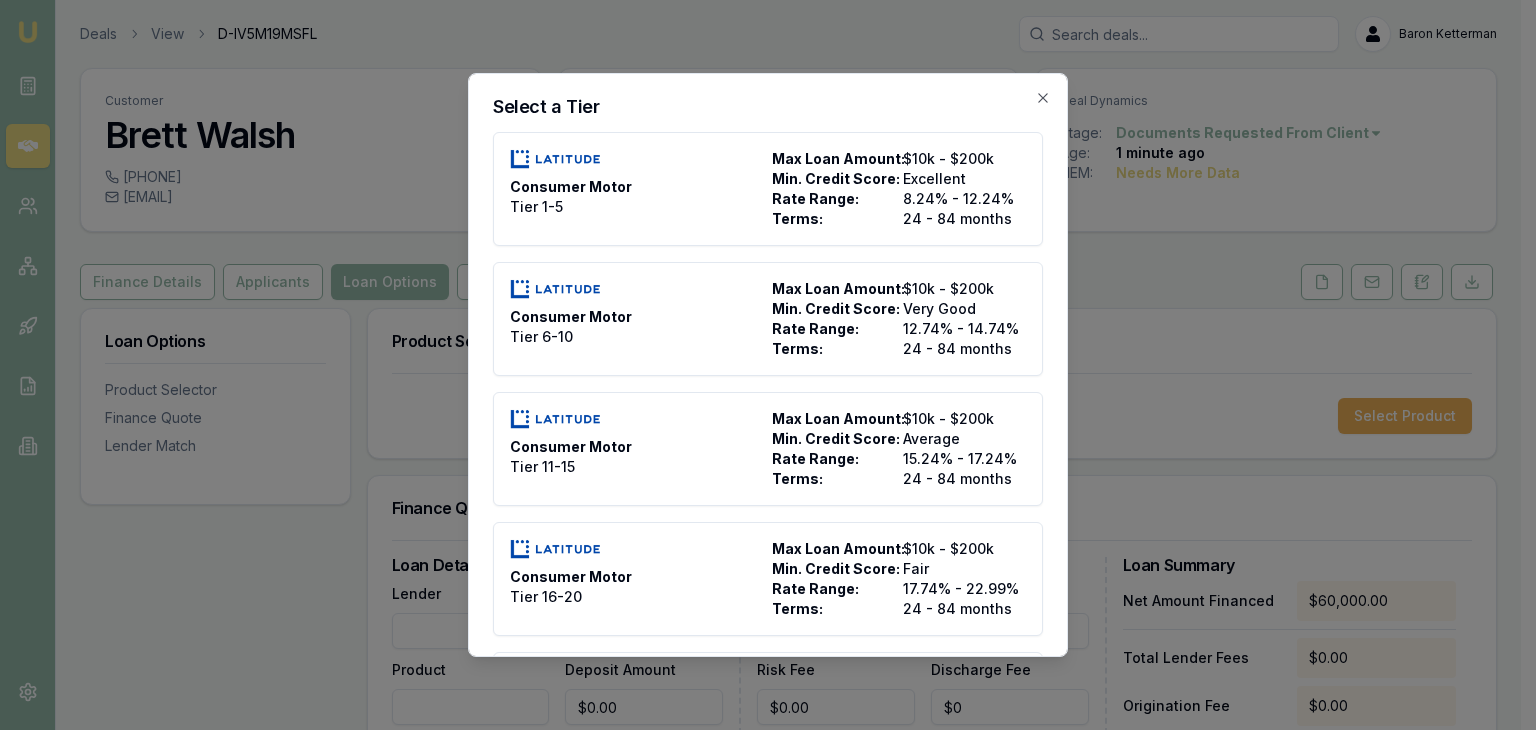 type on "Latitude" 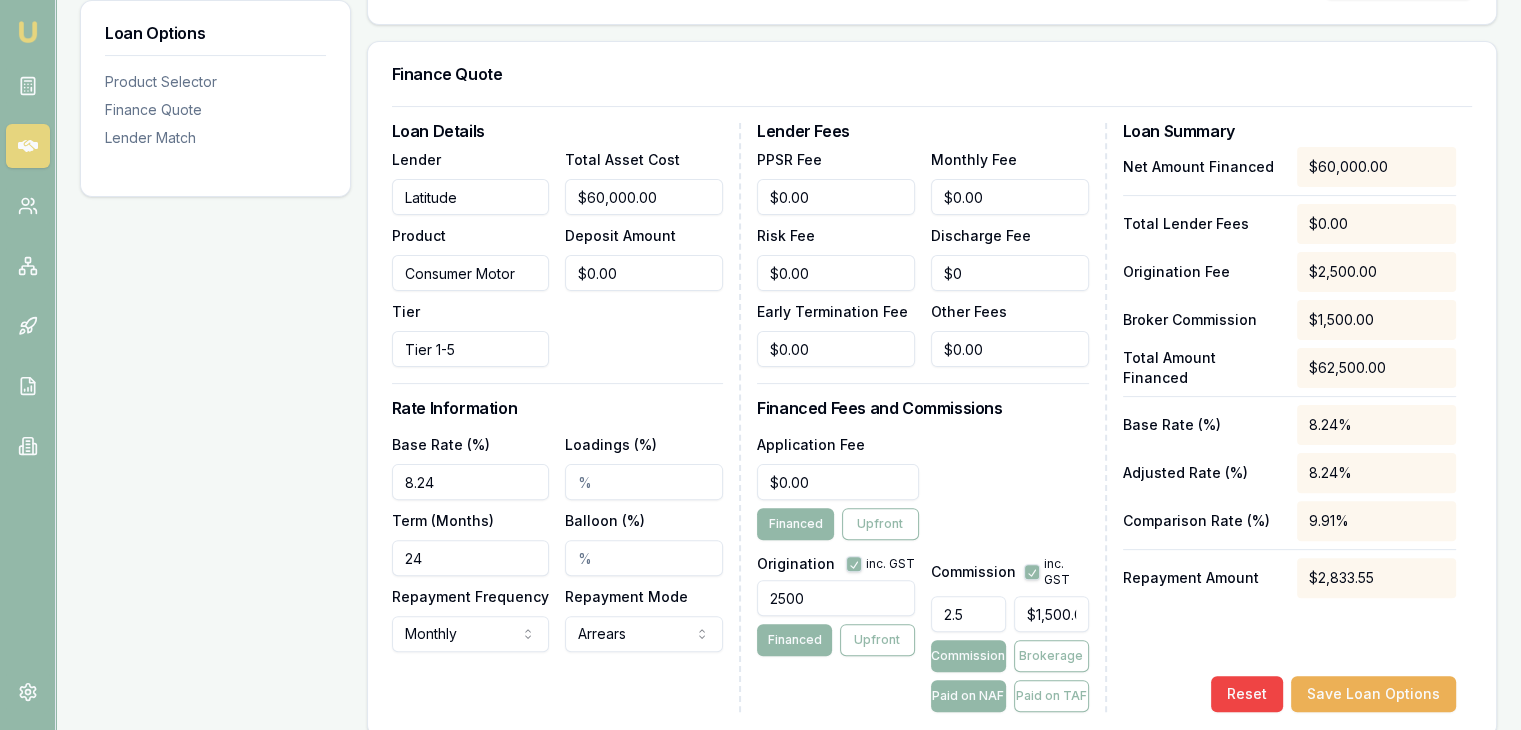 scroll, scrollTop: 500, scrollLeft: 0, axis: vertical 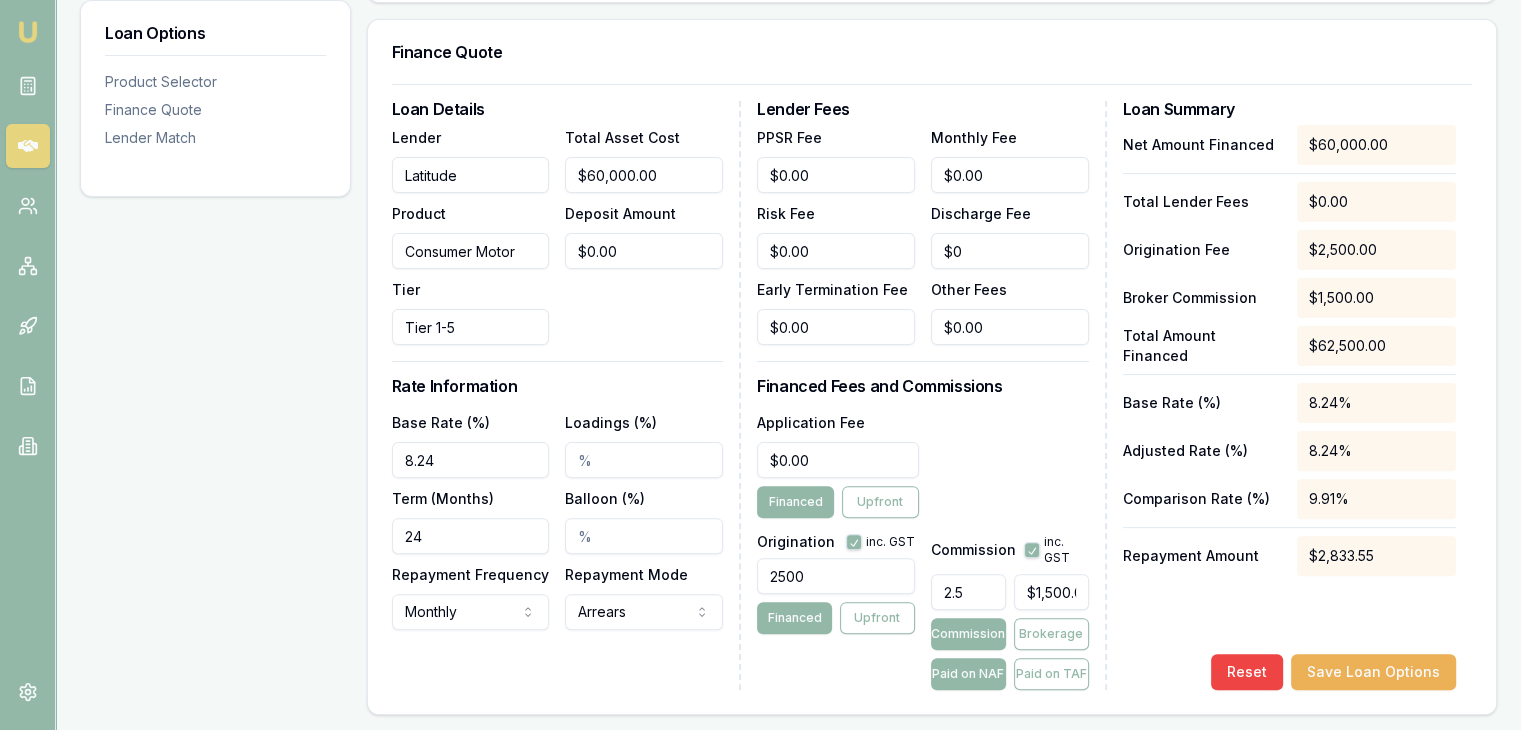 drag, startPoint x: 825, startPoint y: 576, endPoint x: 703, endPoint y: 581, distance: 122.10242 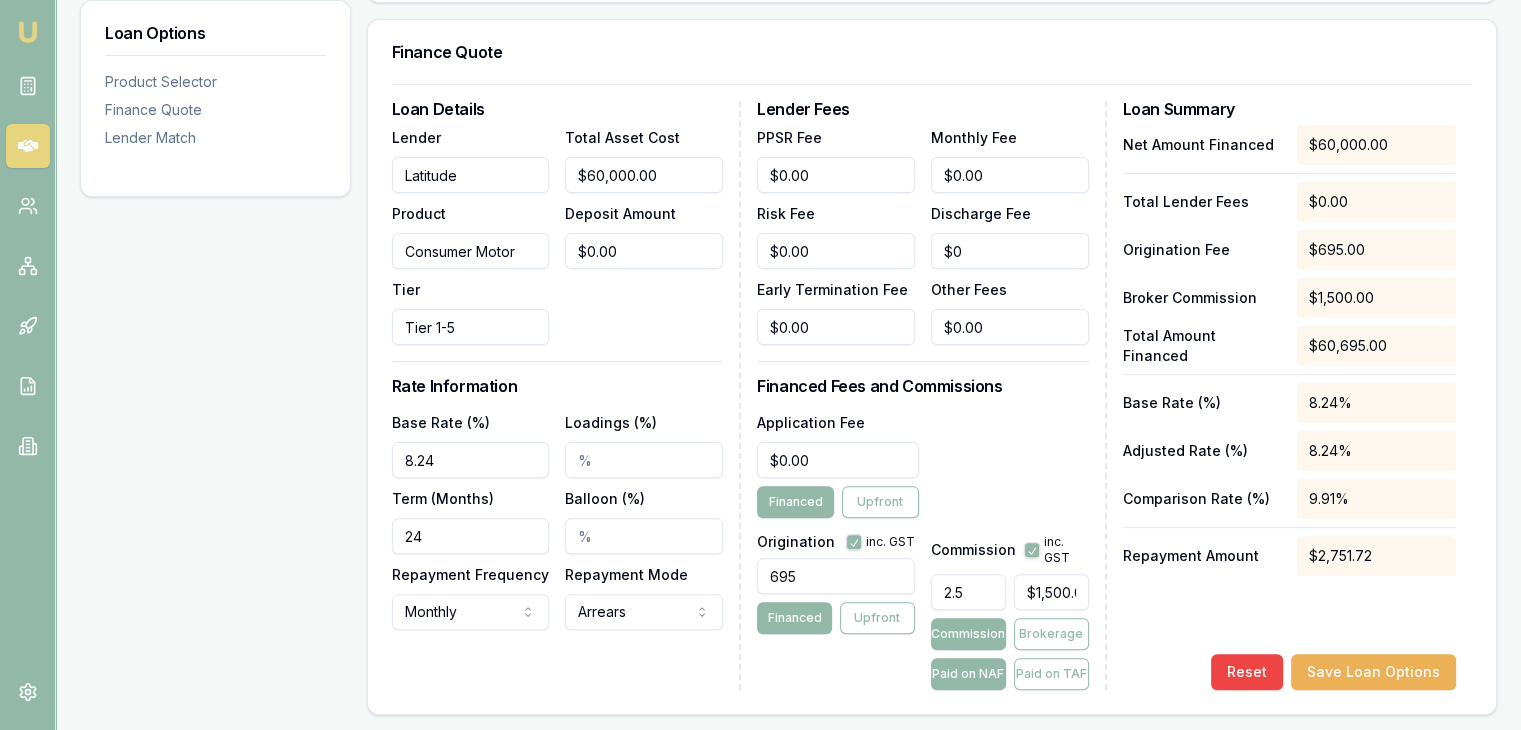 type on "695.00" 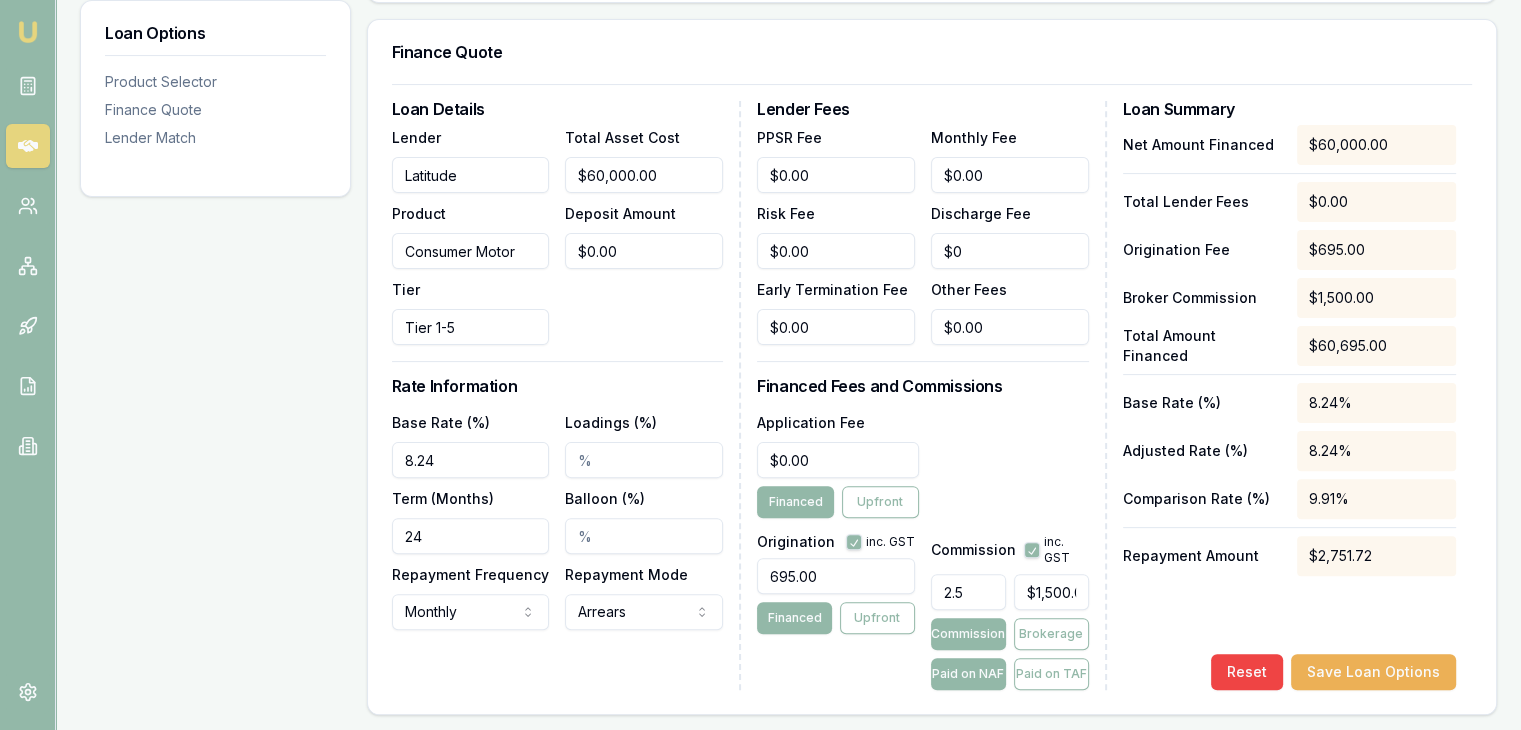 type 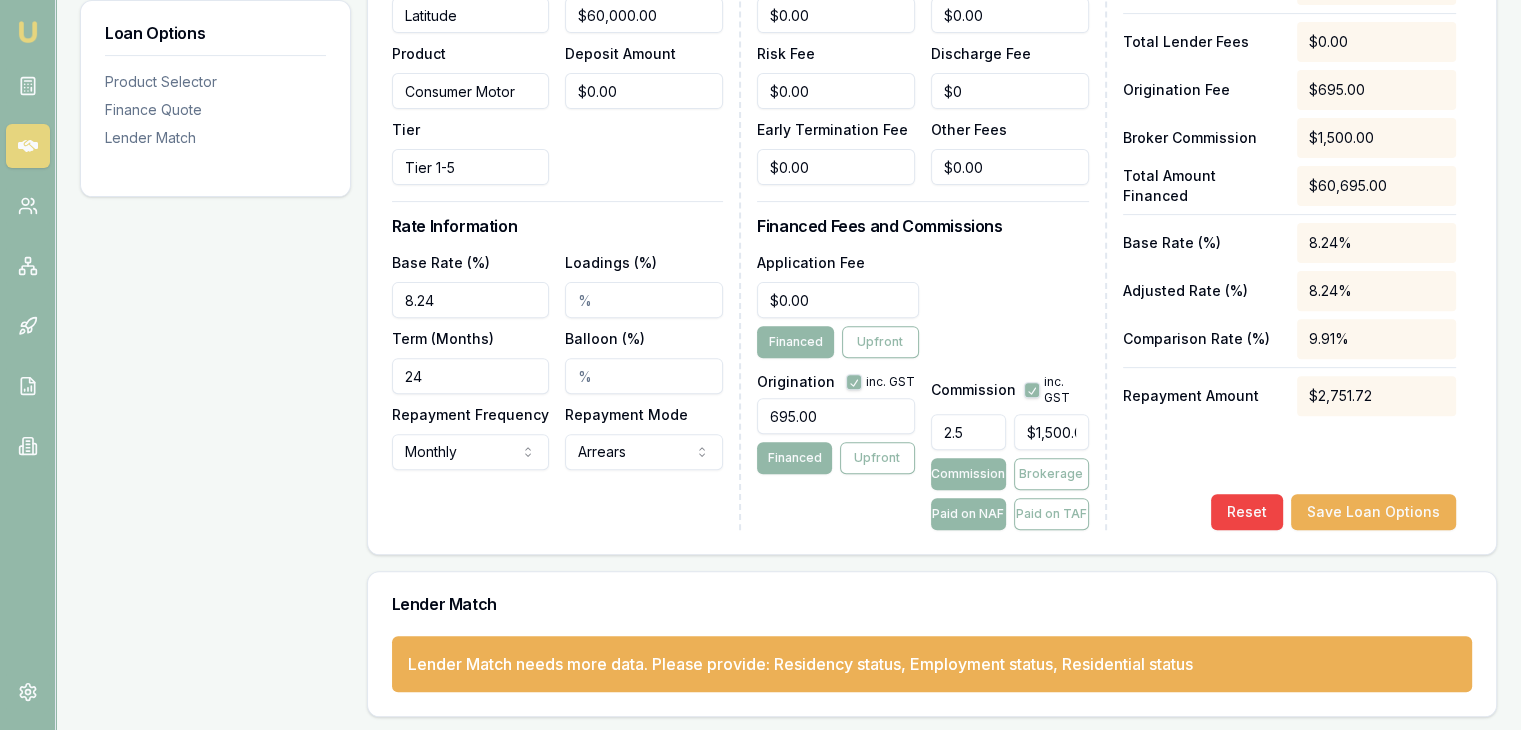 scroll, scrollTop: 661, scrollLeft: 0, axis: vertical 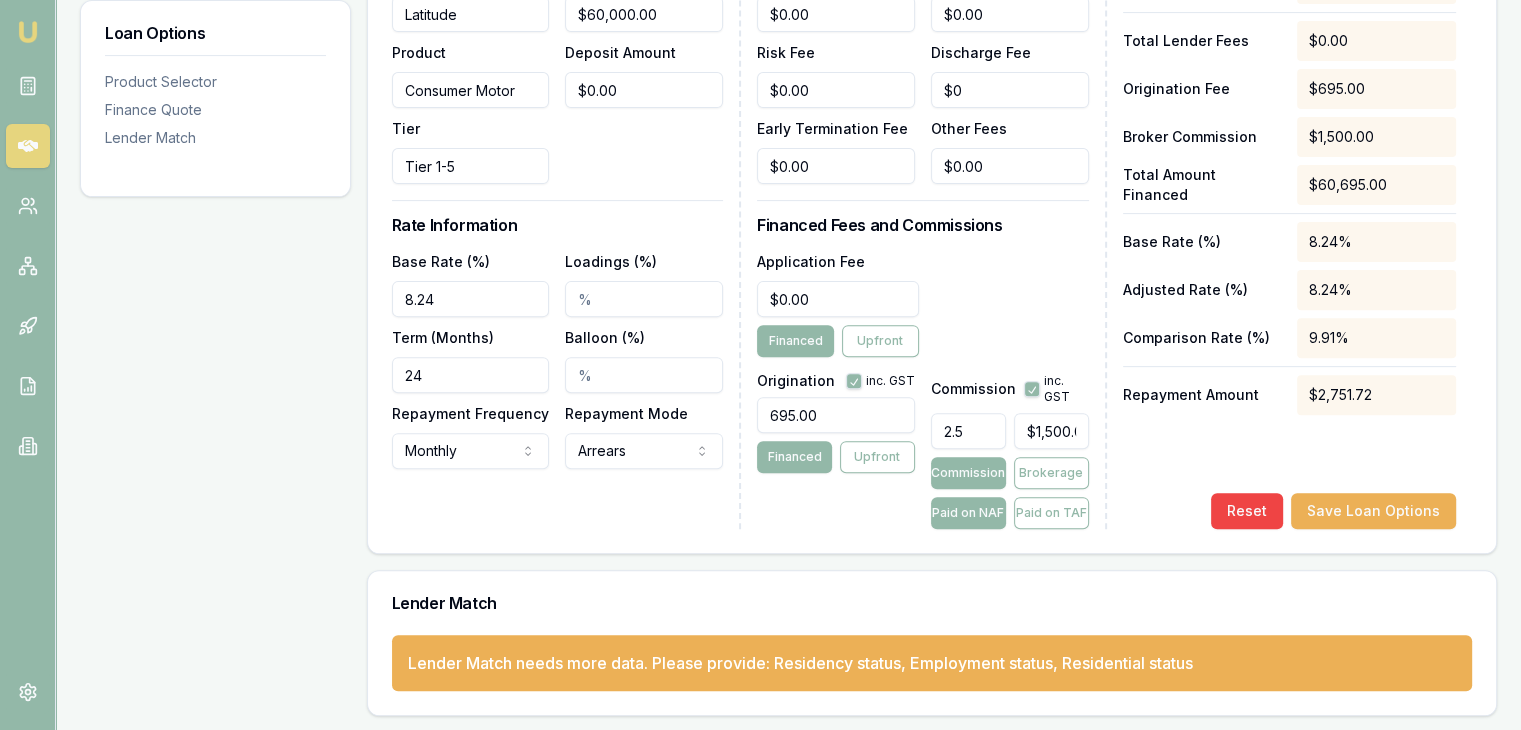 drag, startPoint x: 450, startPoint y: 376, endPoint x: 339, endPoint y: 373, distance: 111.040535 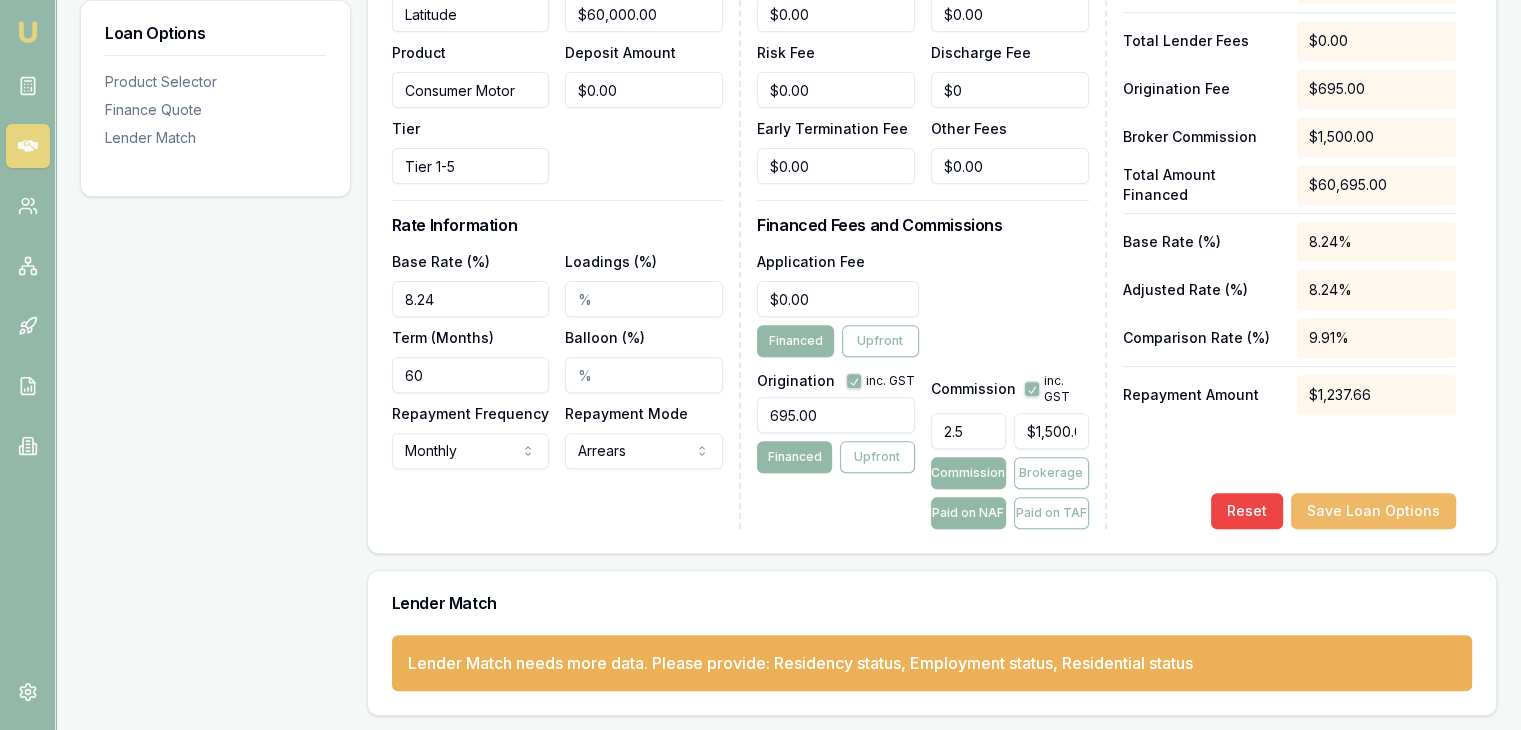 type on "60" 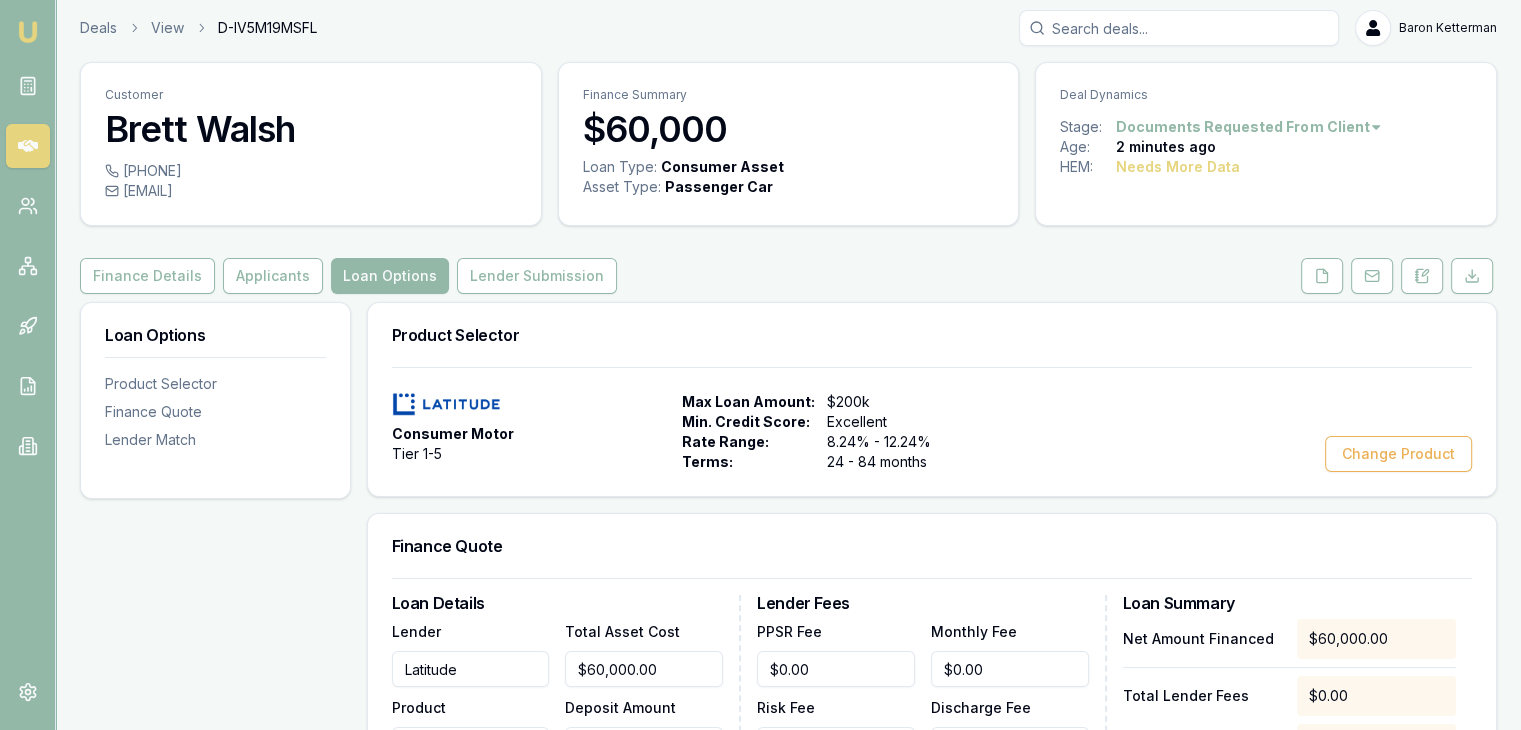 scroll, scrollTop: 0, scrollLeft: 0, axis: both 